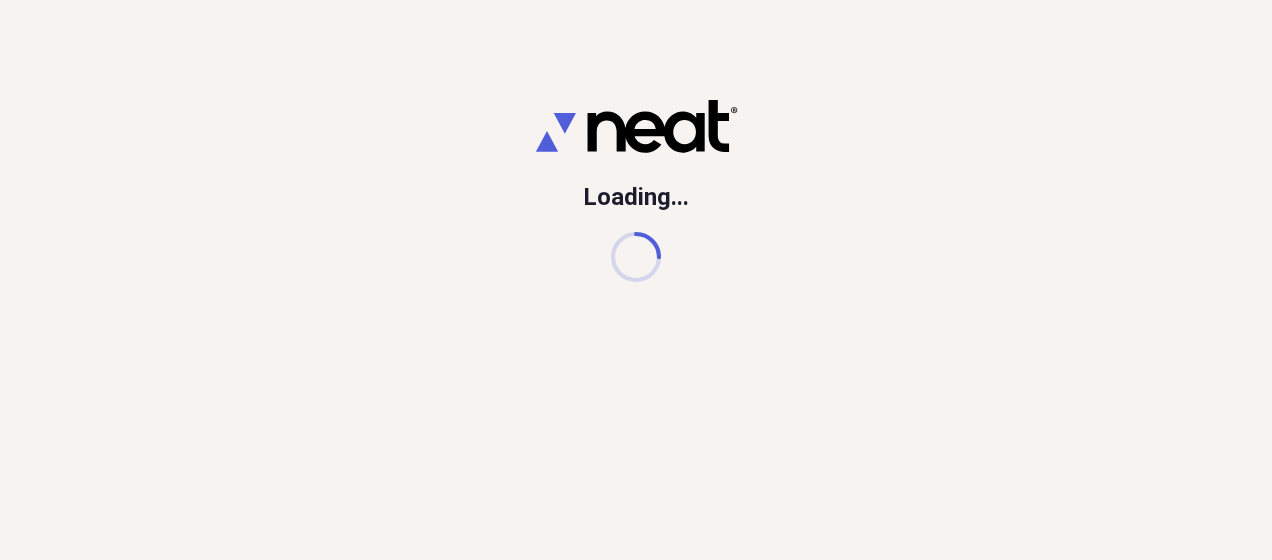 scroll, scrollTop: 0, scrollLeft: 0, axis: both 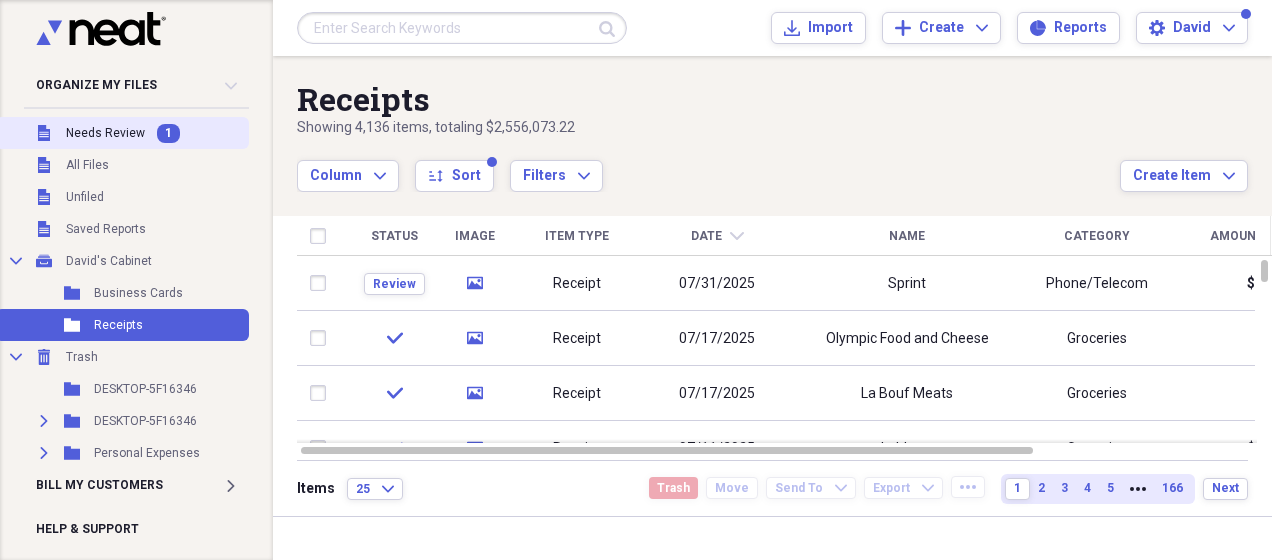 click on "Needs Review" at bounding box center [105, 133] 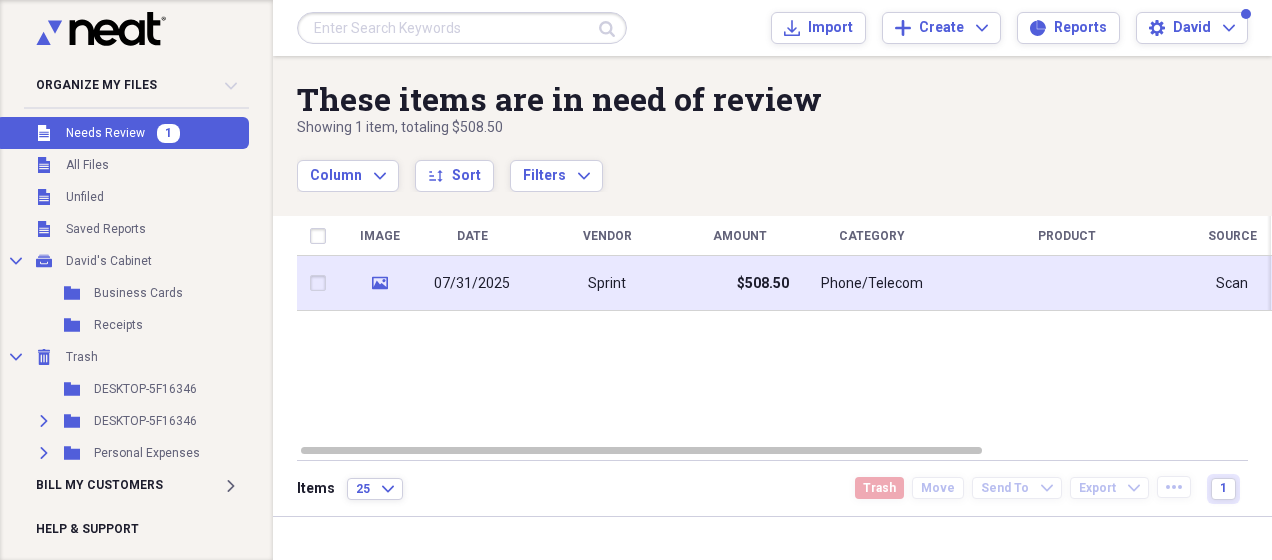 click on "07/31/2025" at bounding box center [472, 284] 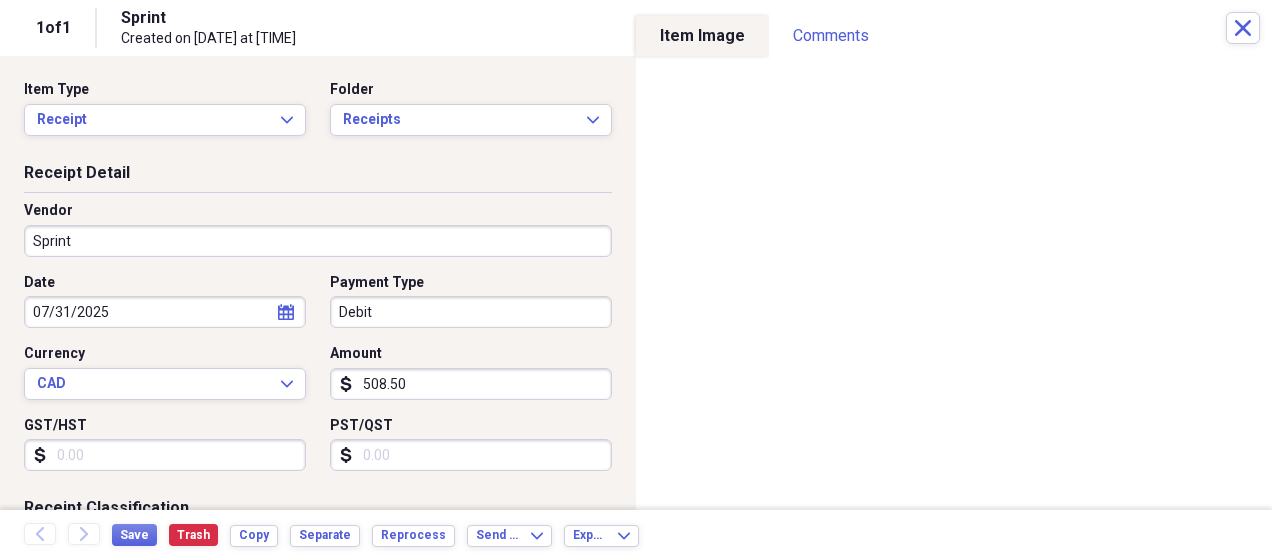 click on "Sprint" at bounding box center [318, 241] 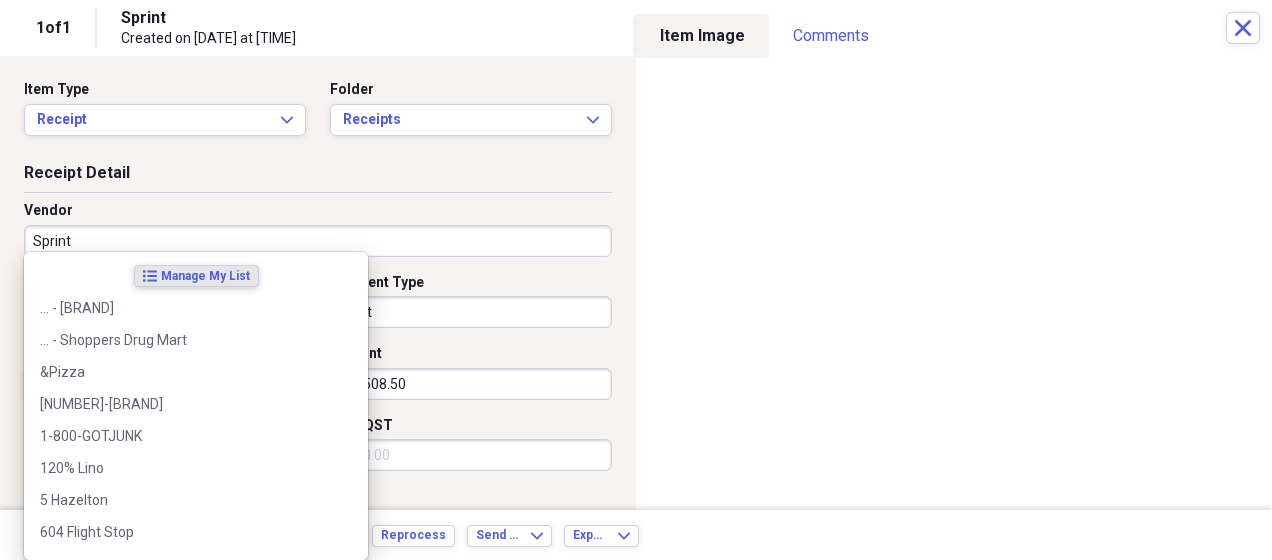 click on "Sprint" at bounding box center (318, 241) 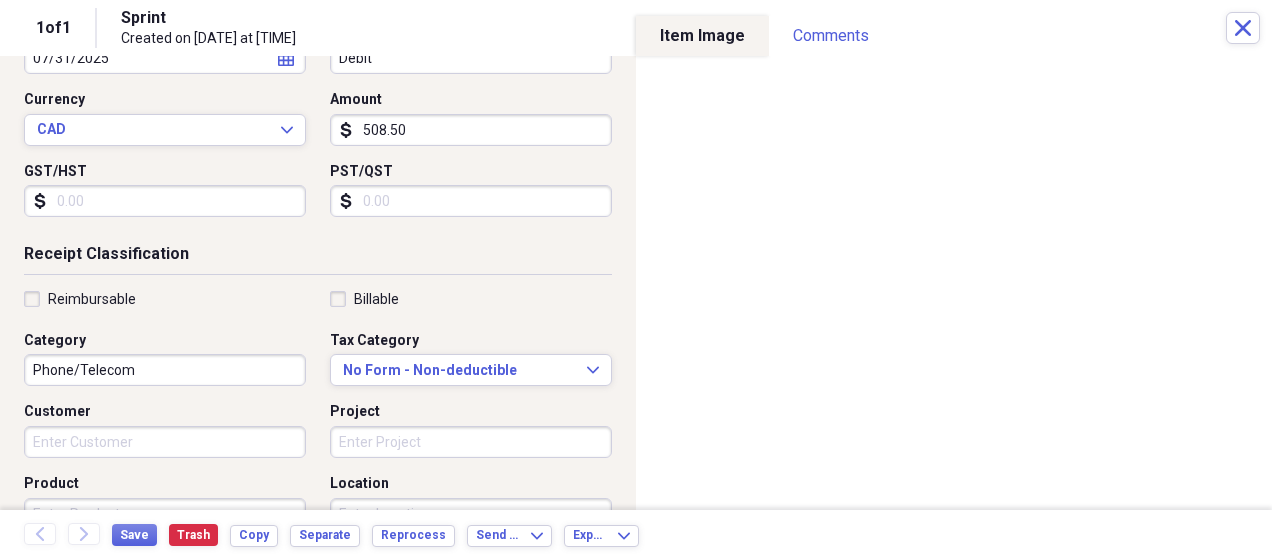 scroll, scrollTop: 266, scrollLeft: 0, axis: vertical 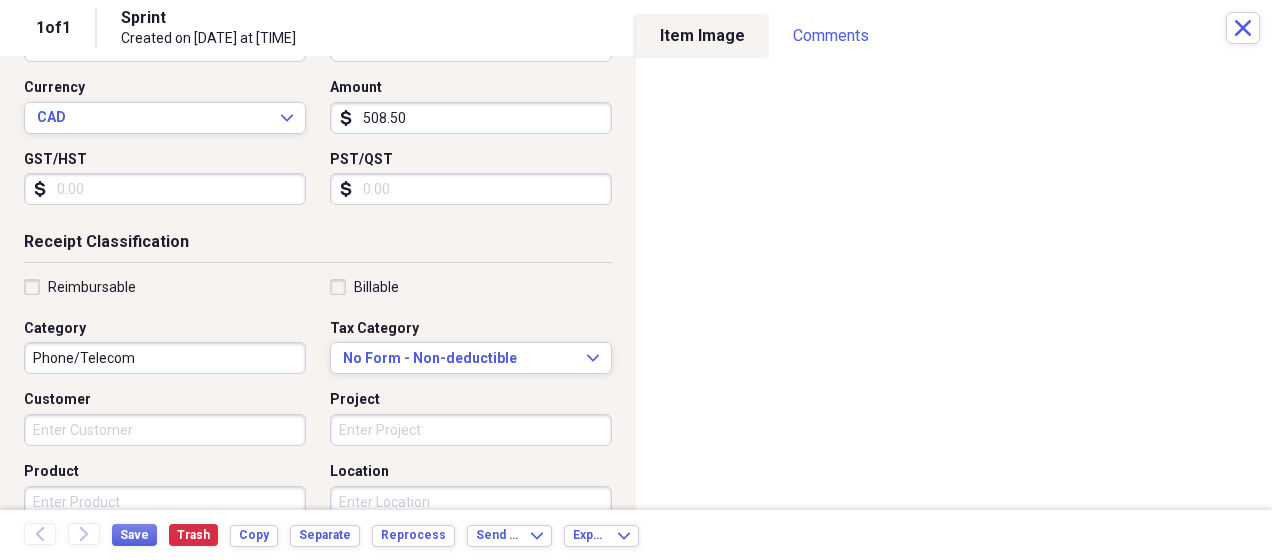 type on "Sprint Marine" 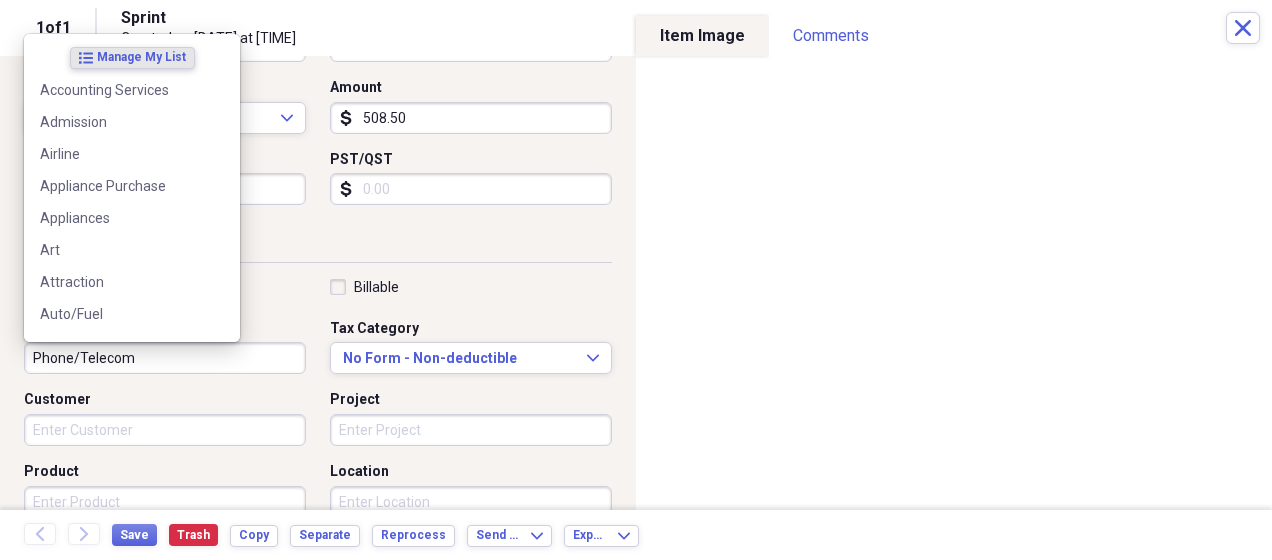 click on "Phone/Telecom" at bounding box center (165, 358) 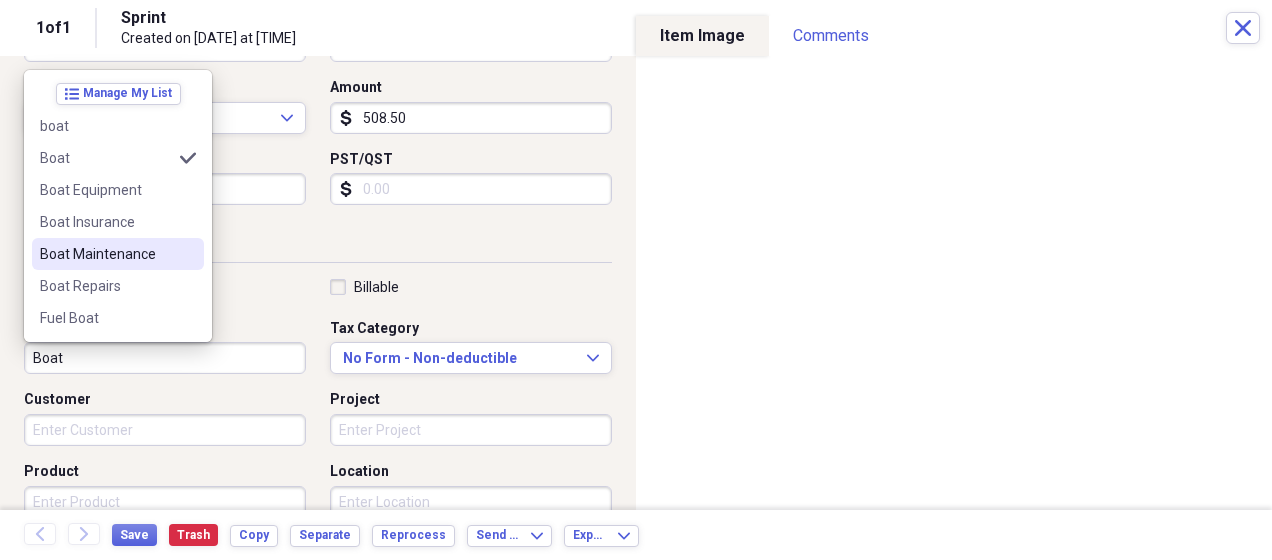 click on "Boat Maintenance" at bounding box center [118, 254] 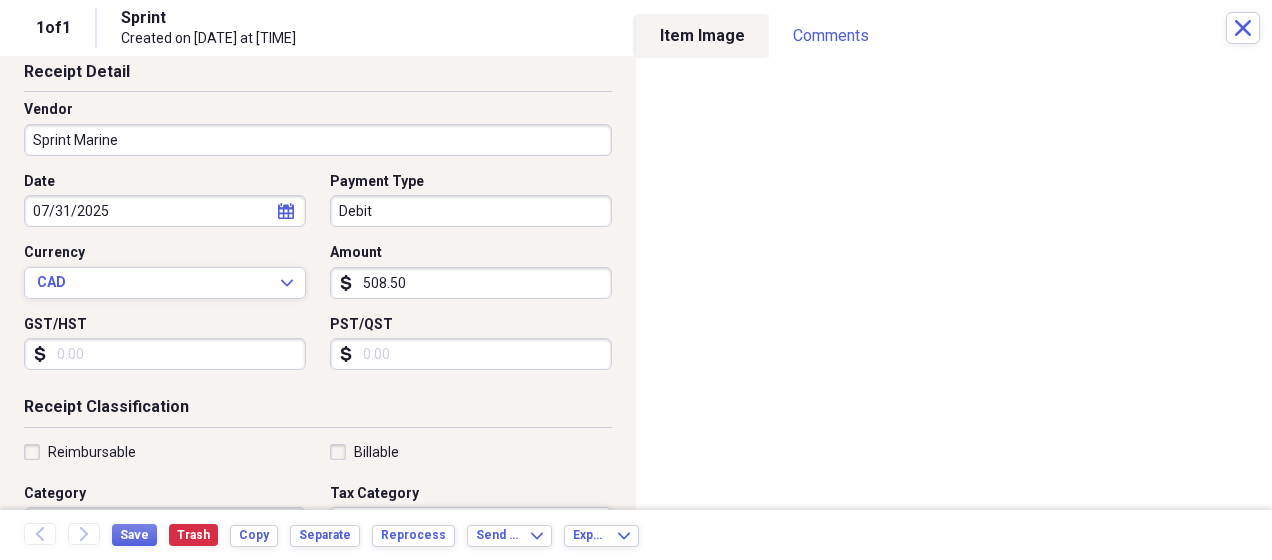 scroll, scrollTop: 100, scrollLeft: 0, axis: vertical 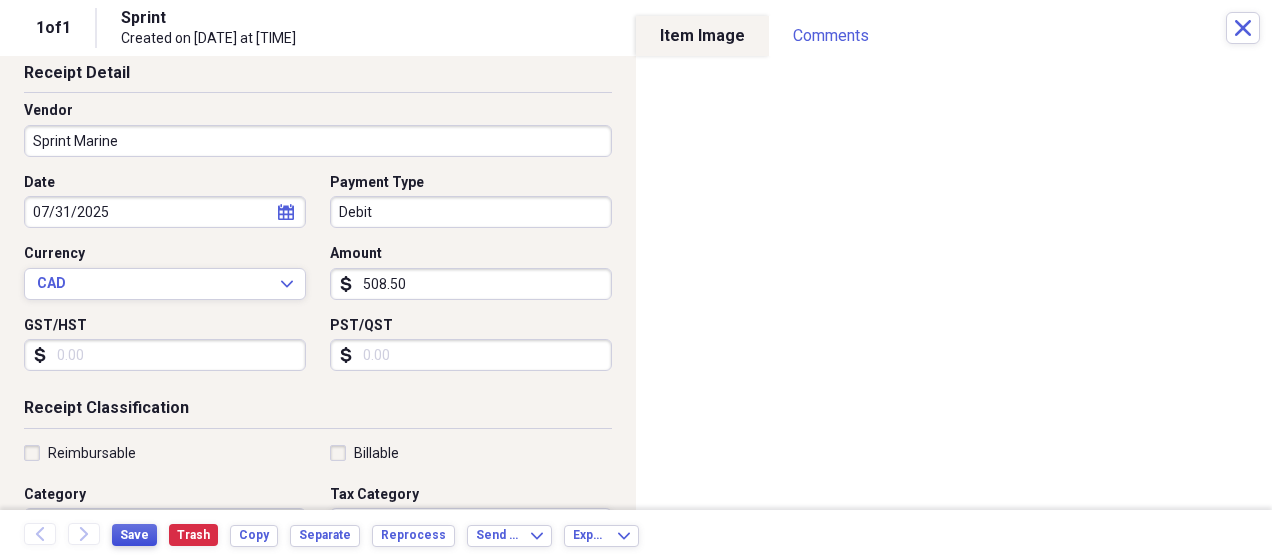 click on "Save" at bounding box center [134, 535] 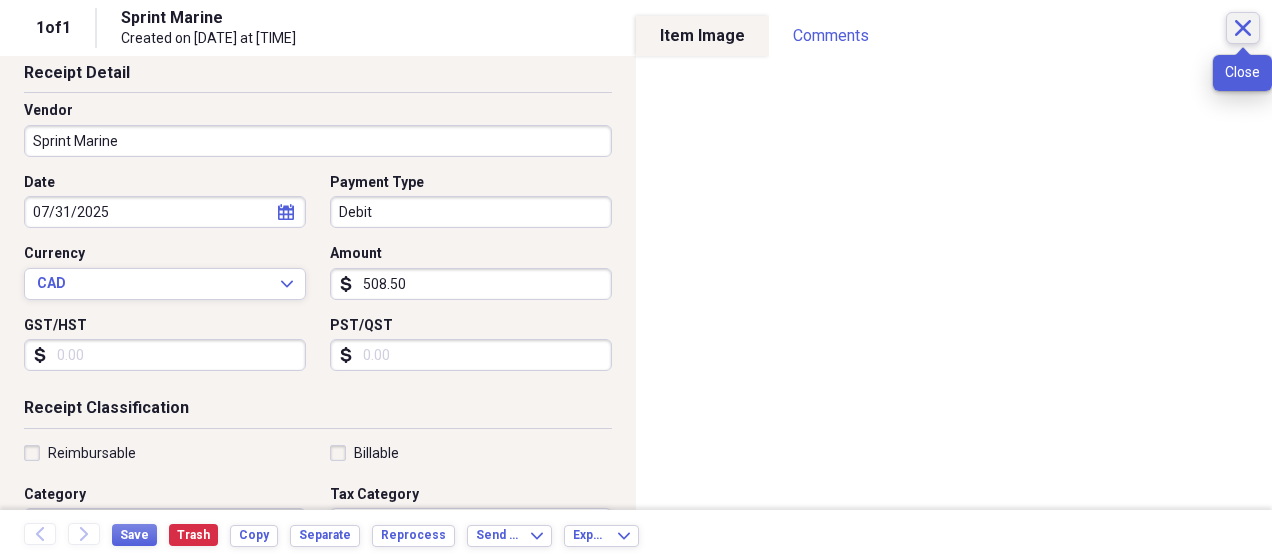 click on "Close" at bounding box center (1243, 28) 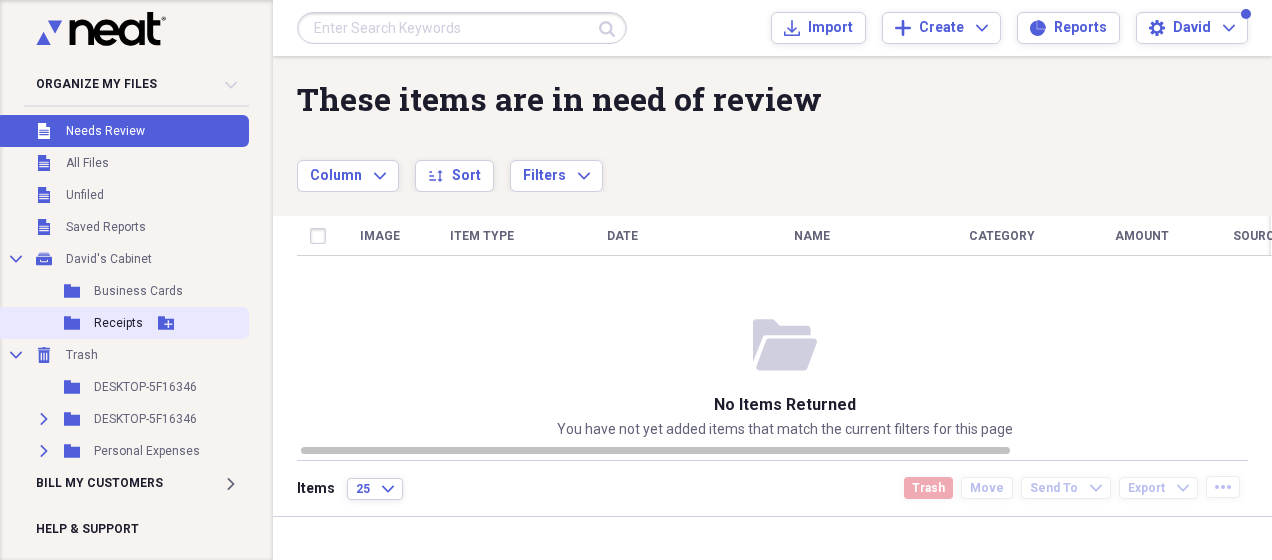 click on "Folder Receipts Add Folder" at bounding box center [122, 323] 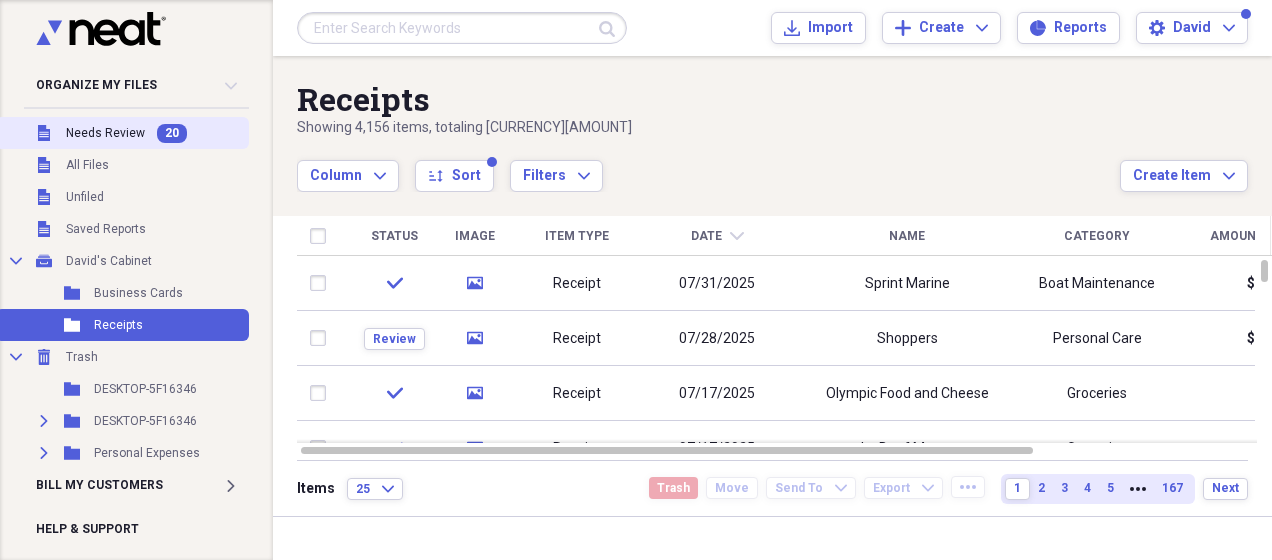 click on "Needs Review" at bounding box center (105, 133) 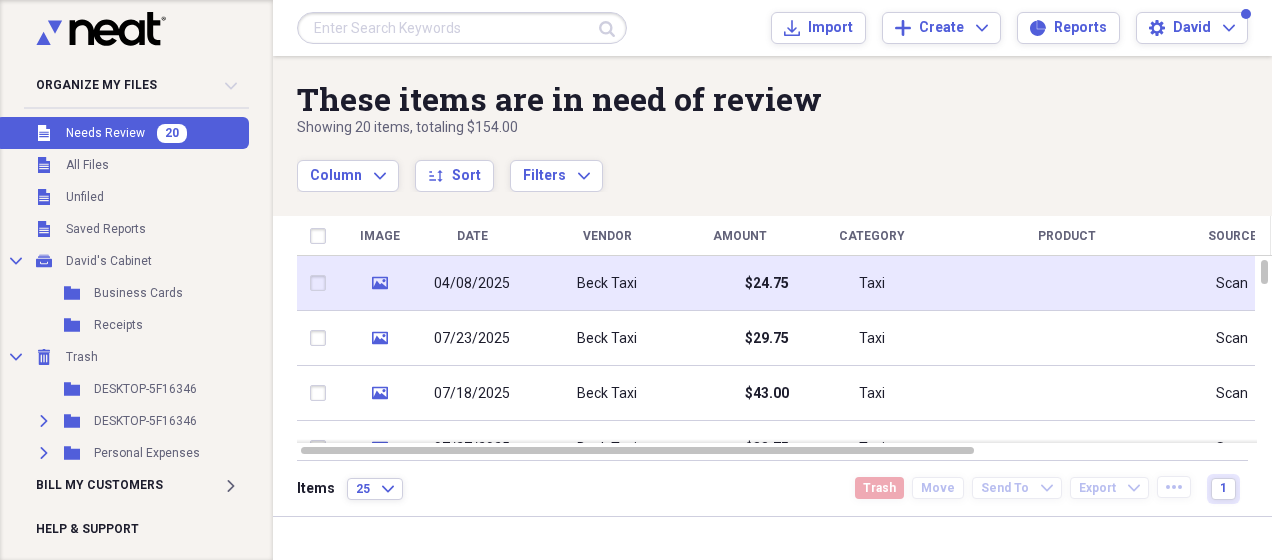 click on "04/08/2025" at bounding box center [472, 284] 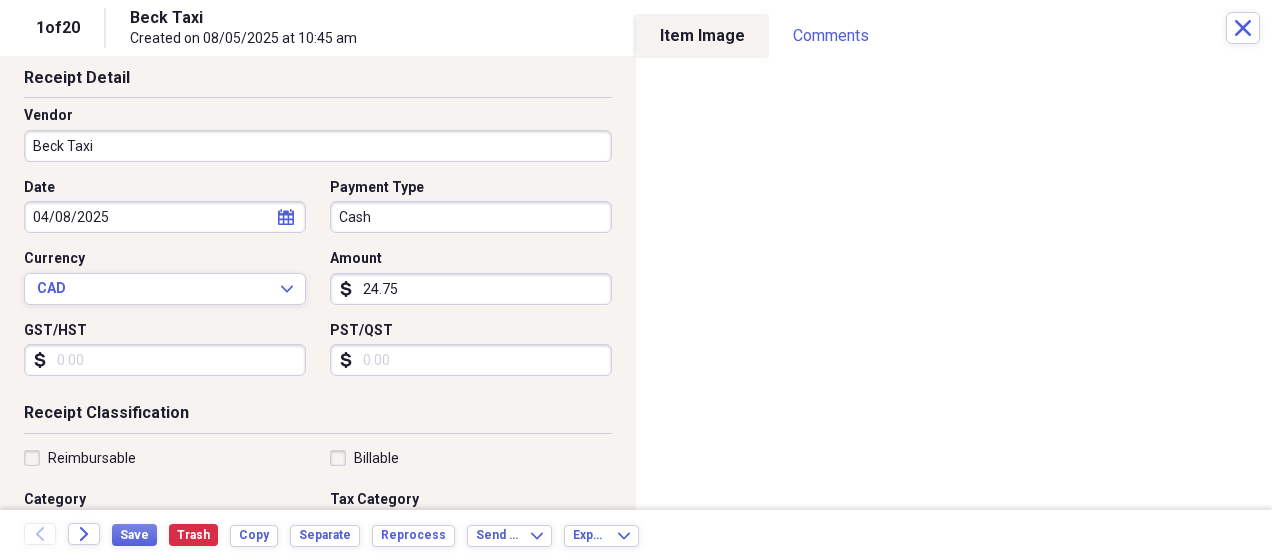 scroll, scrollTop: 66, scrollLeft: 0, axis: vertical 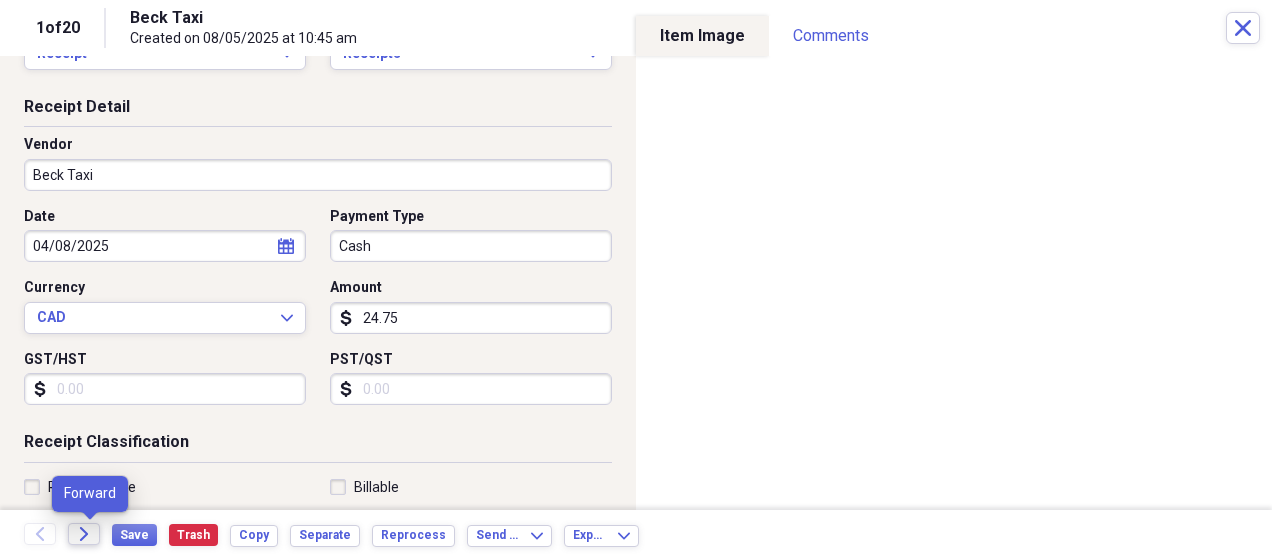 click 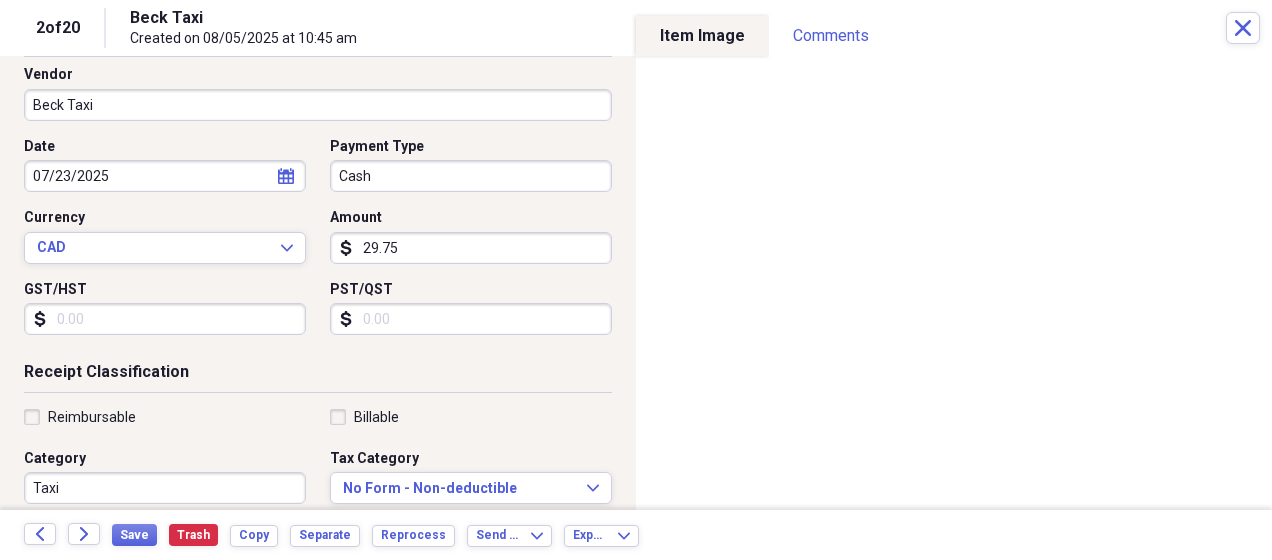 scroll, scrollTop: 166, scrollLeft: 0, axis: vertical 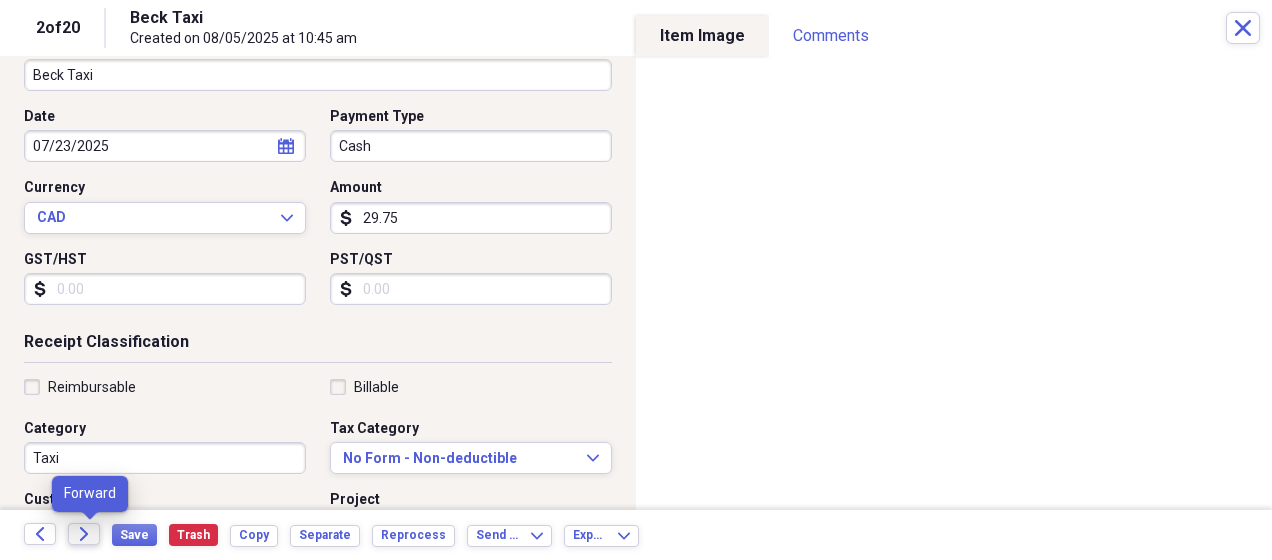 click 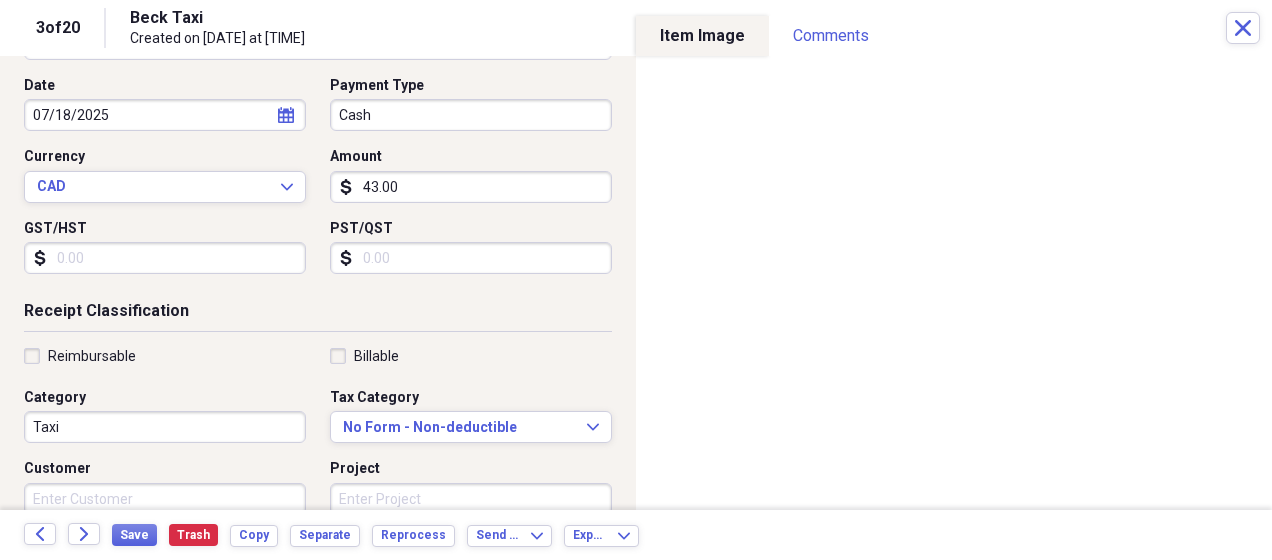 scroll, scrollTop: 200, scrollLeft: 0, axis: vertical 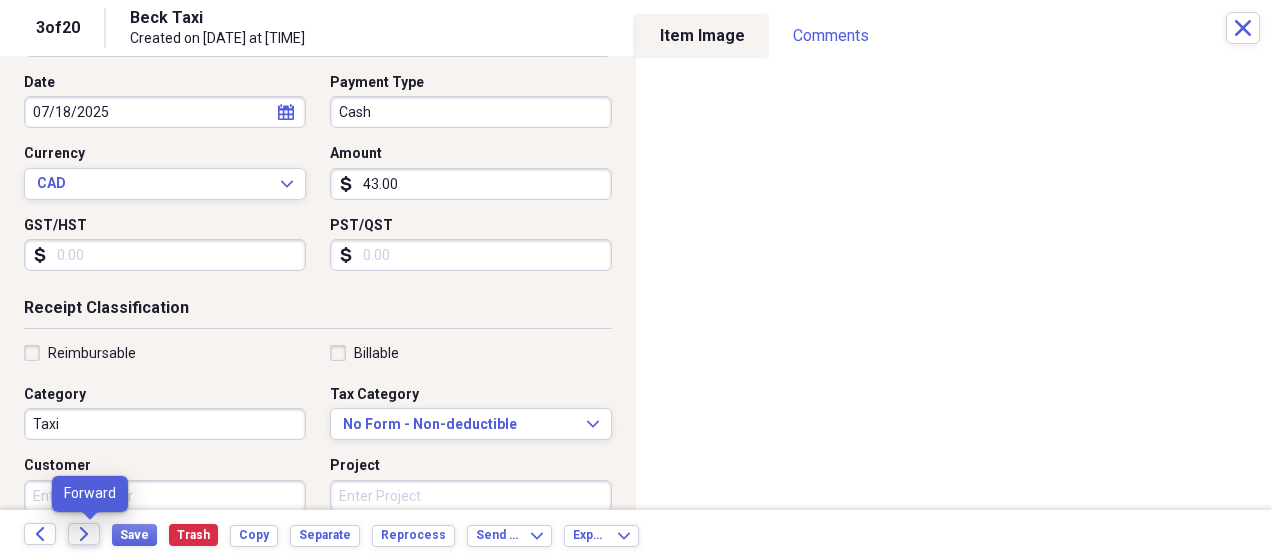click on "Forward" at bounding box center [84, 534] 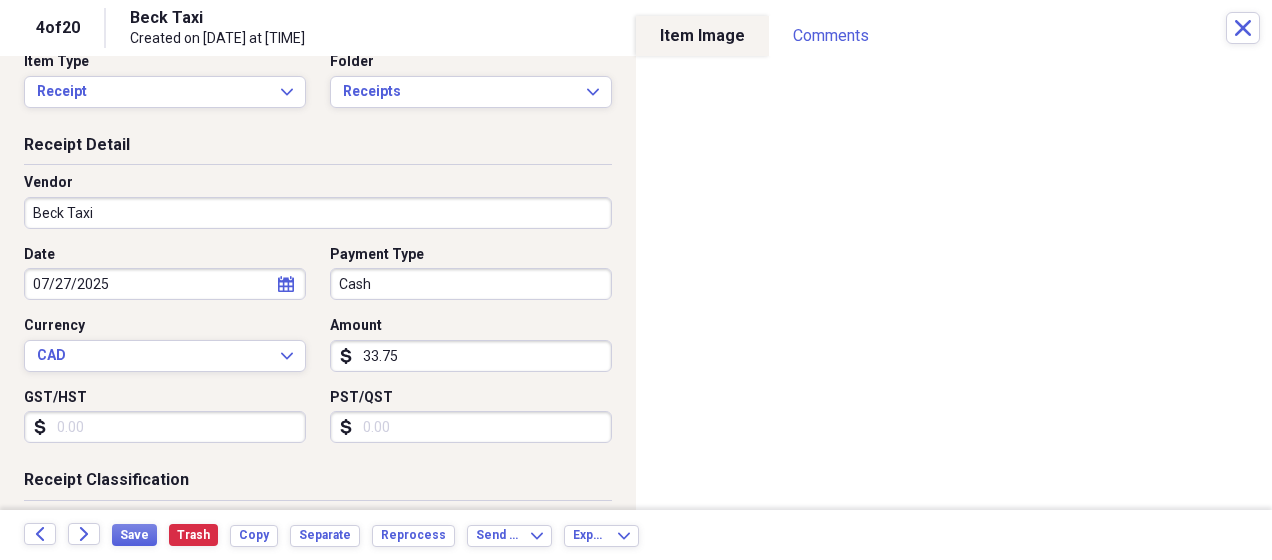 scroll, scrollTop: 0, scrollLeft: 0, axis: both 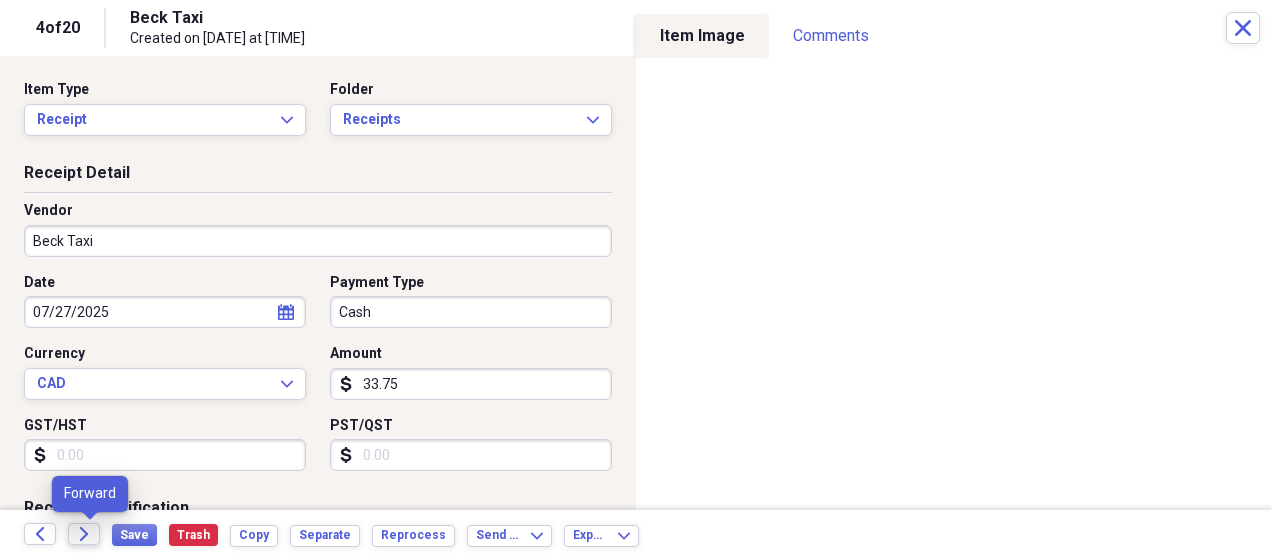 click on "Forward" 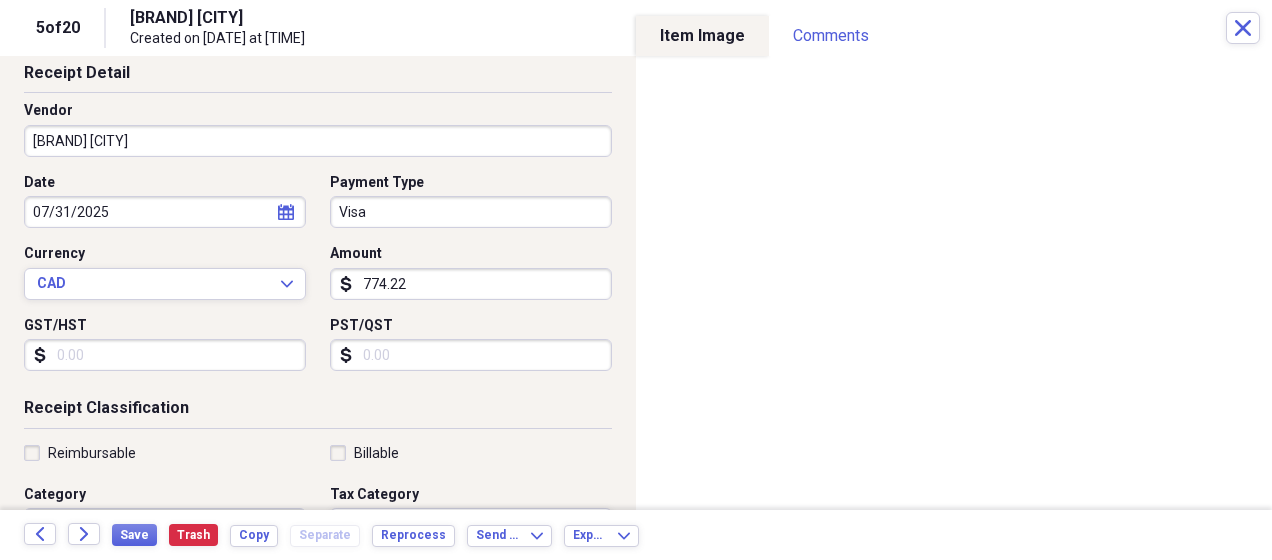 scroll, scrollTop: 100, scrollLeft: 0, axis: vertical 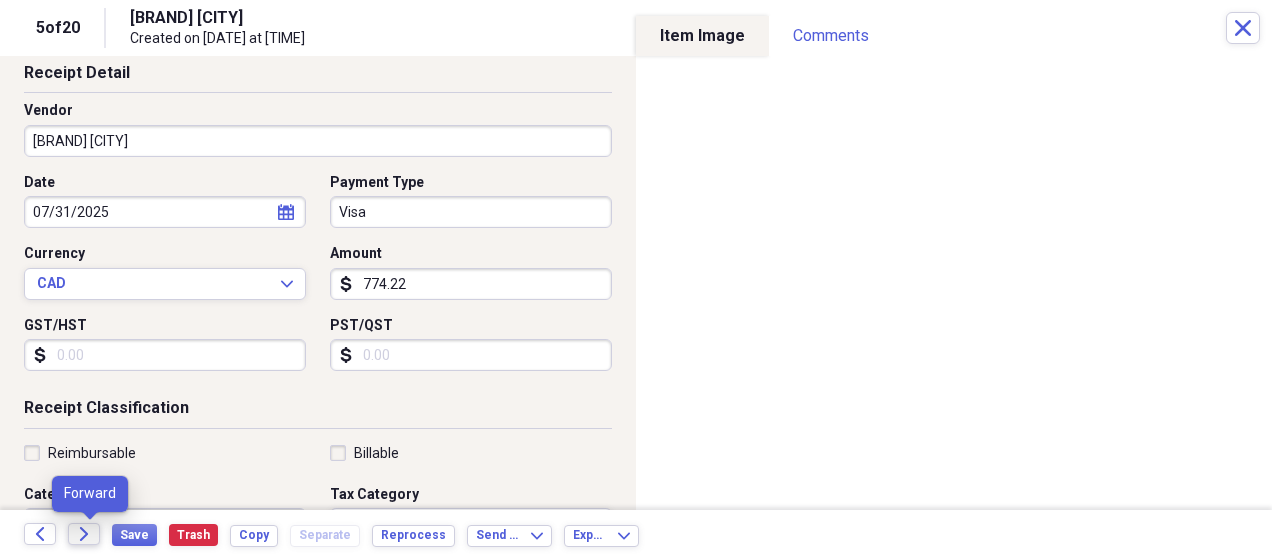 click on "Forward" at bounding box center (84, 534) 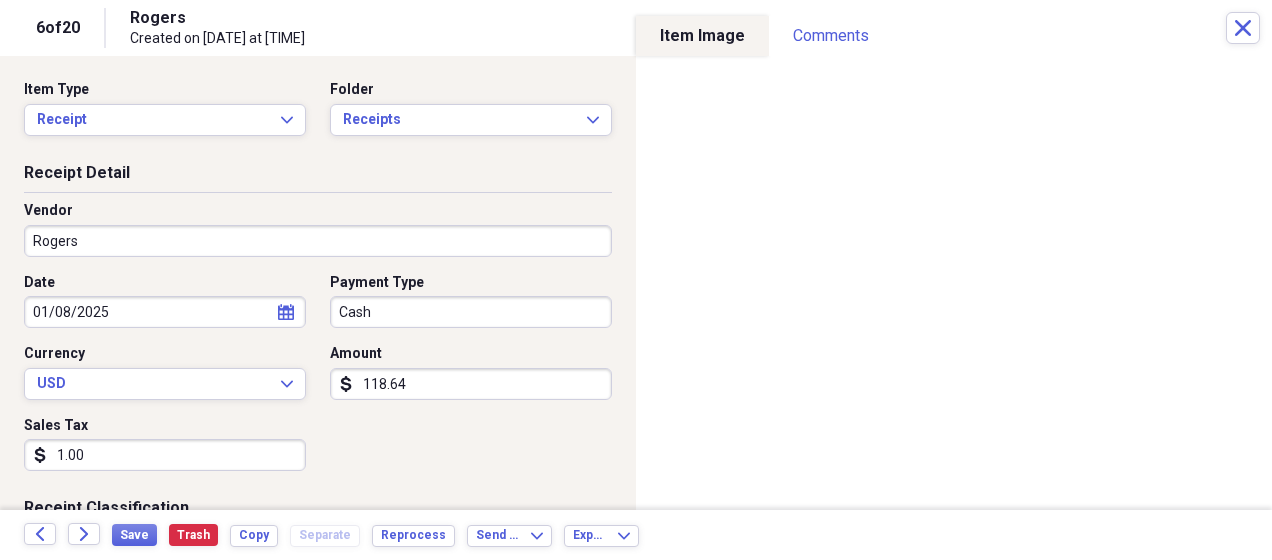 click on "Rogers" at bounding box center [318, 241] 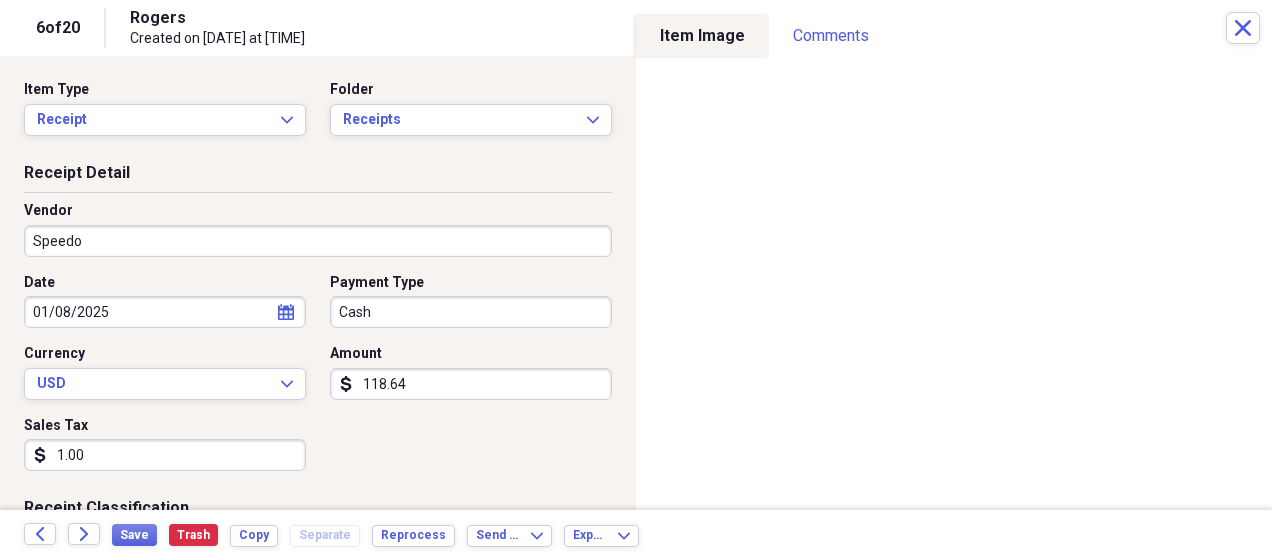 type on "Speedo" 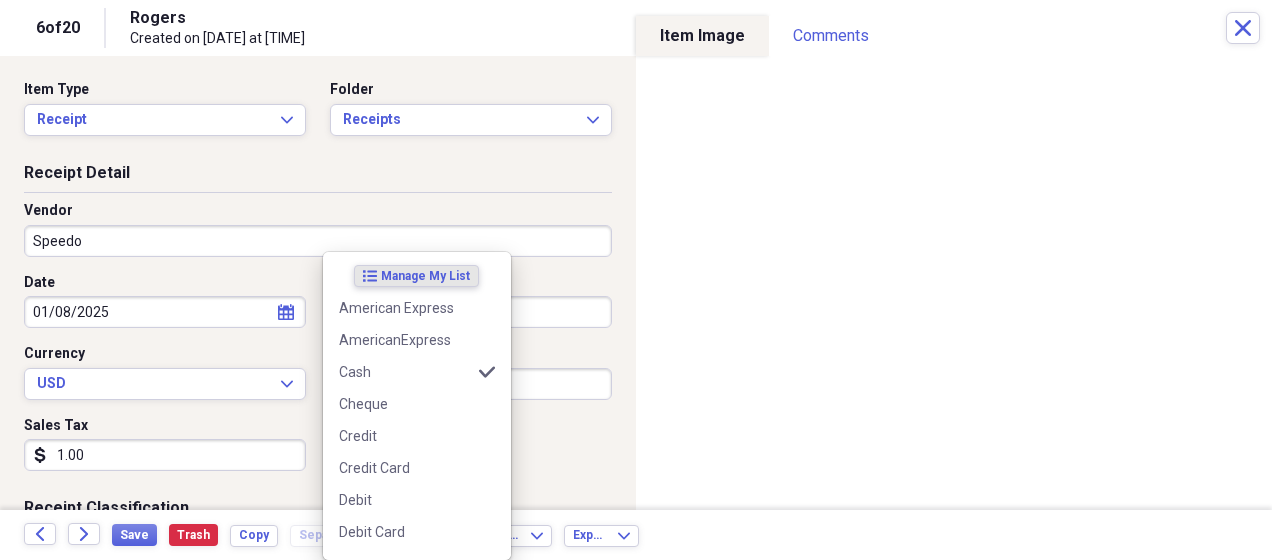 click on "Collapse My Cabinet [FIRST]'s Cabinet Add Folder Folder Business Cards Add Folder Folder Receipts Add Folder Collapse Trash Trash Folder DESKTOP-5F16346 Expand Folder DESKTOP-5F16346 Expand Folder Personal Expenses Bill My Customers Expand Help & Support Submit Import Import Add Create Expand Reports Reports Settings [FIRST] Expand These items are in need of review Showing 20 items , totaling $154.00 Column Expand sort Sort Filters Expand Create Item Expand Image Date Vendor Amount Category Product Source Folder Billable Reimbursable media 04/08/2025 Beck Taxi $24.75 Taxi Scan Receipts media 07/23/2025 Beck Taxi $29.75 Taxi Scan Receipts media 07/18/2025 Beck Taxi $43.00 Taxi Scan Receipts media 07/27/2025 Beck Taxi $33.75 Taxi Scan Receipts media 07/31/2025 Block House Bay $774.22 Meals/Restaurant Scan Receipts media 01/08/2025 Rogers $118.64 Phone/Telecom Scan Receipts media 08/01/2025 Express $615.71" at bounding box center [636, 280] 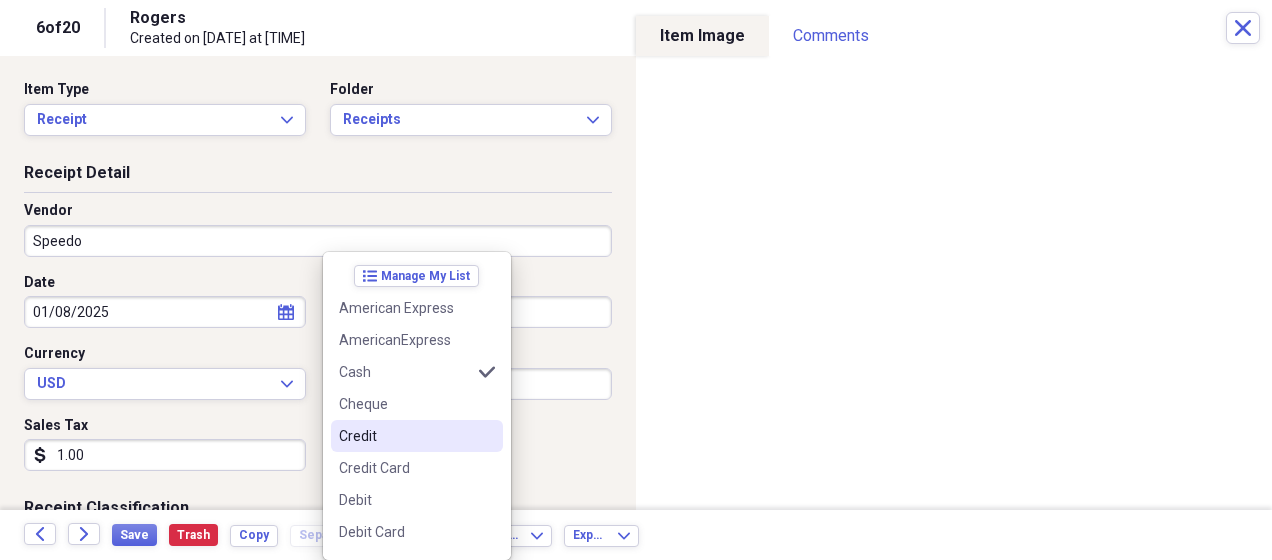 click on "Credit" at bounding box center (405, 436) 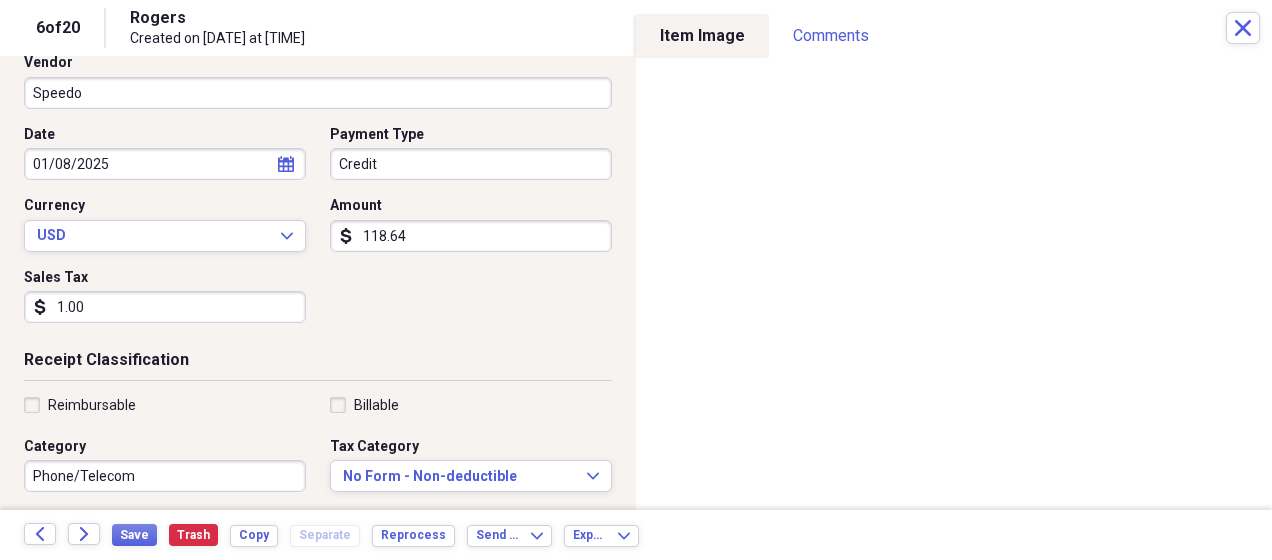 scroll, scrollTop: 166, scrollLeft: 0, axis: vertical 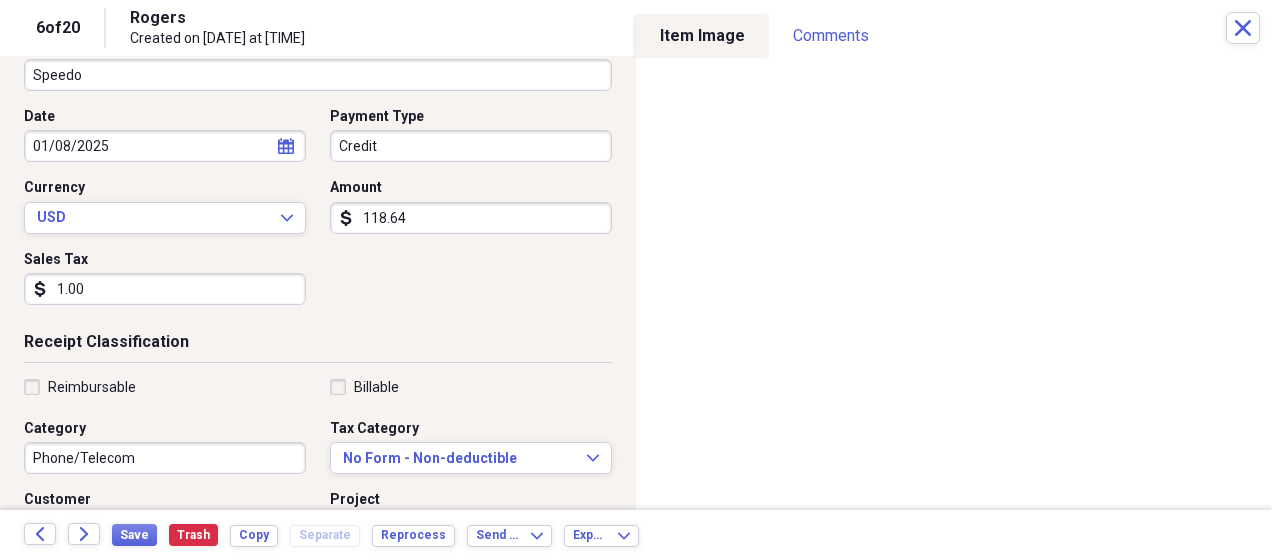 click on "Phone/Telecom" at bounding box center [165, 458] 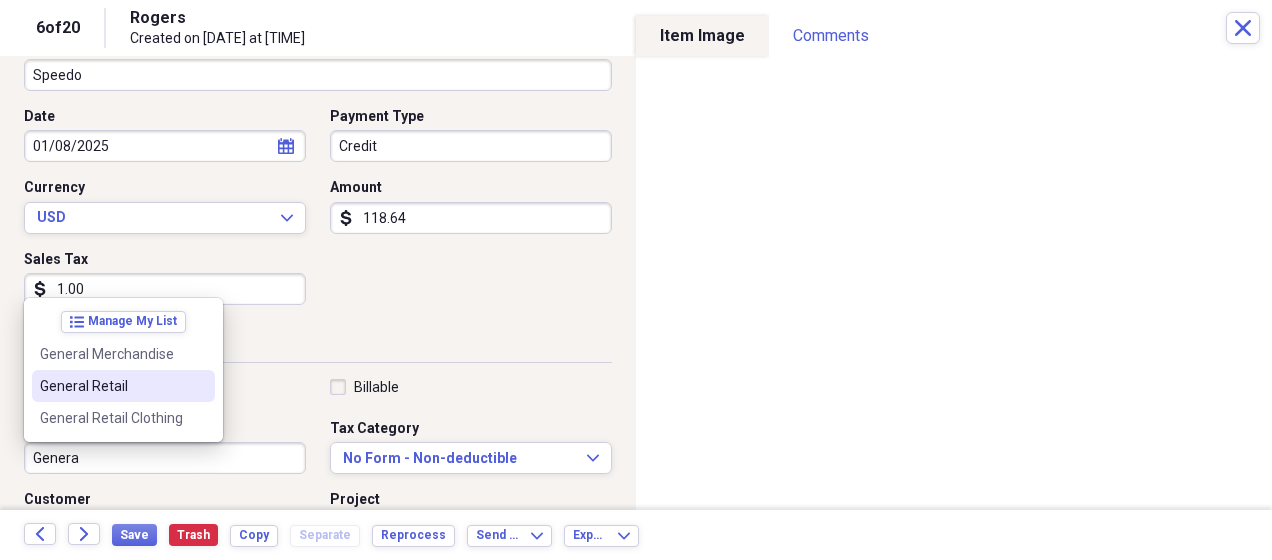 click on "General Retail" at bounding box center [111, 386] 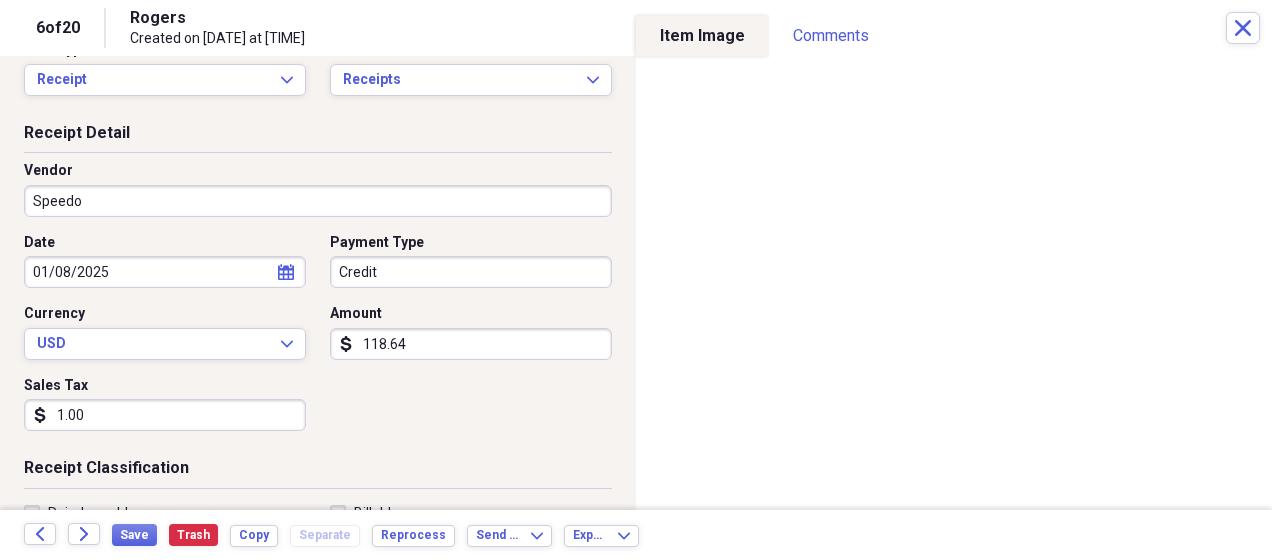 scroll, scrollTop: 33, scrollLeft: 0, axis: vertical 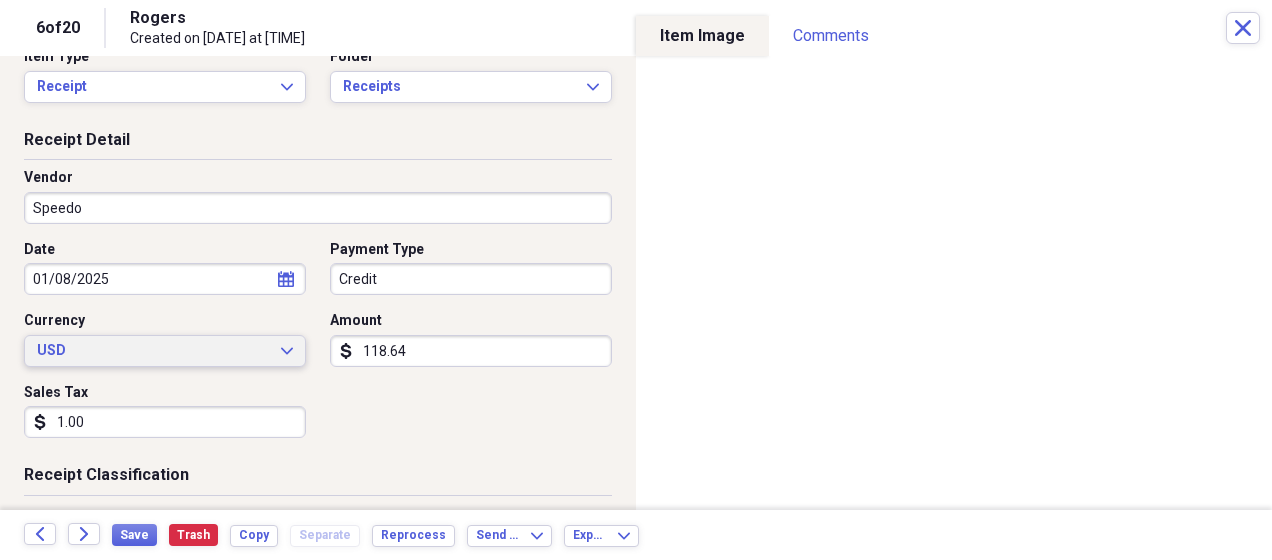 click on "USD" at bounding box center [153, 351] 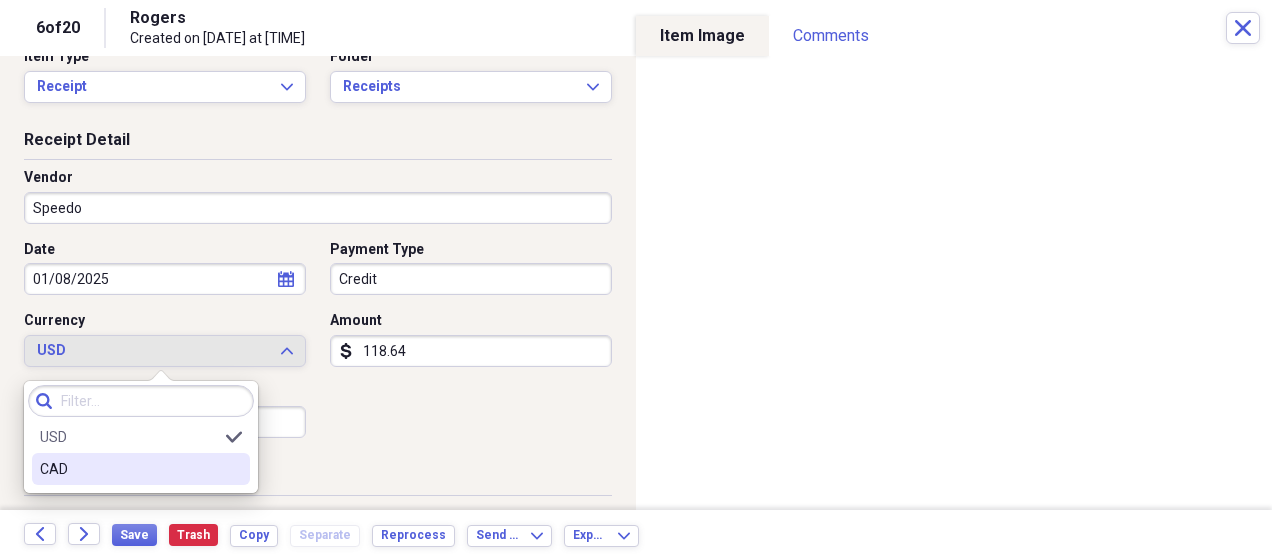 click on "CAD" at bounding box center [129, 469] 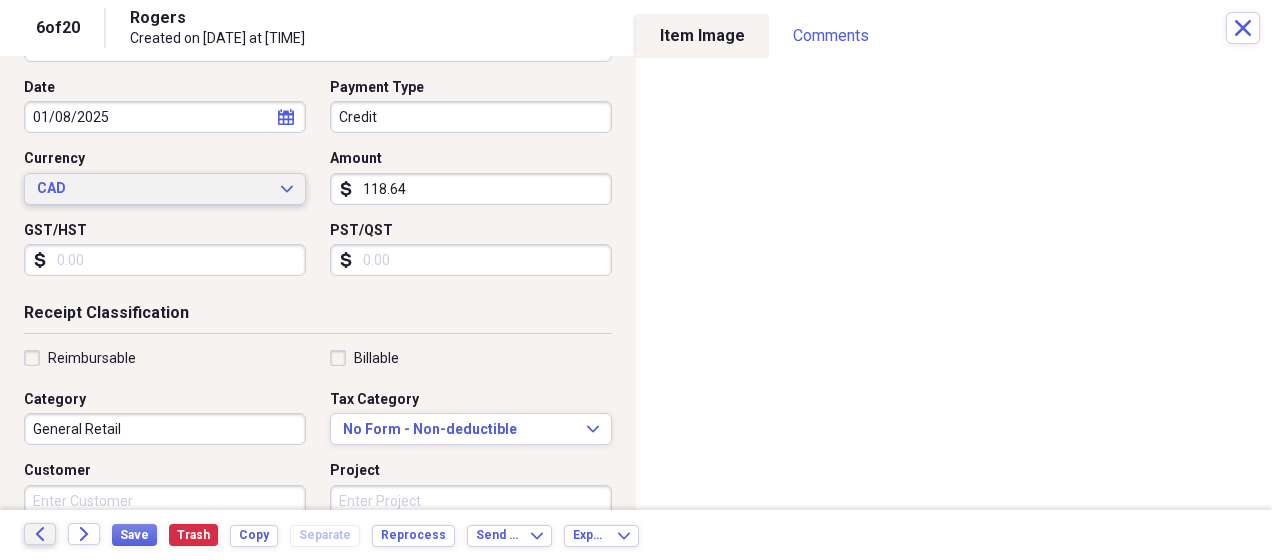 scroll, scrollTop: 200, scrollLeft: 0, axis: vertical 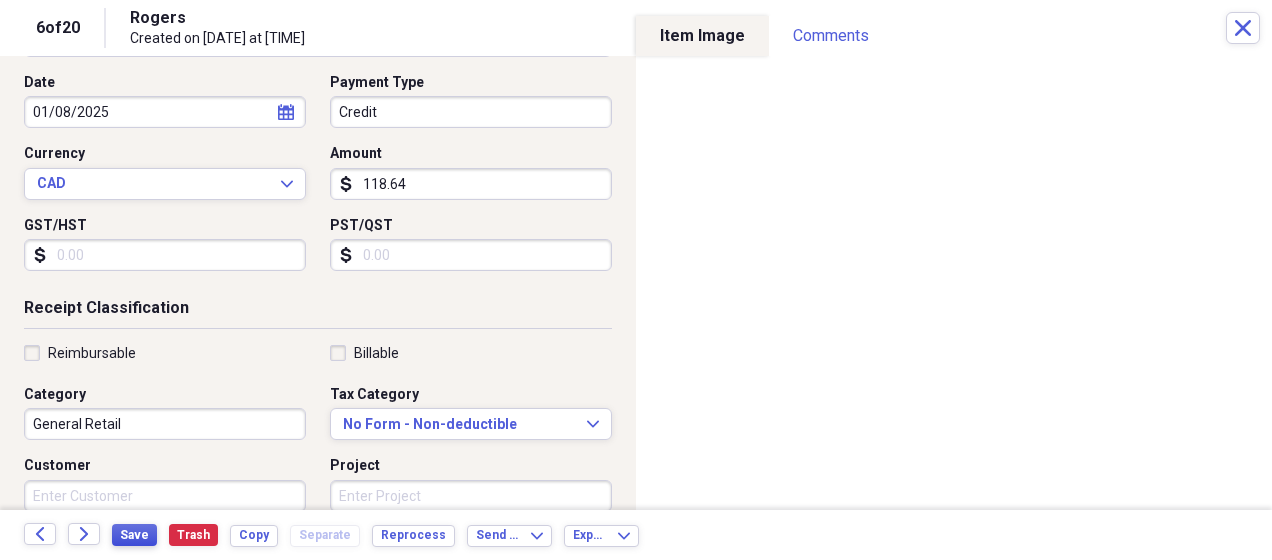 click on "Save" at bounding box center [134, 535] 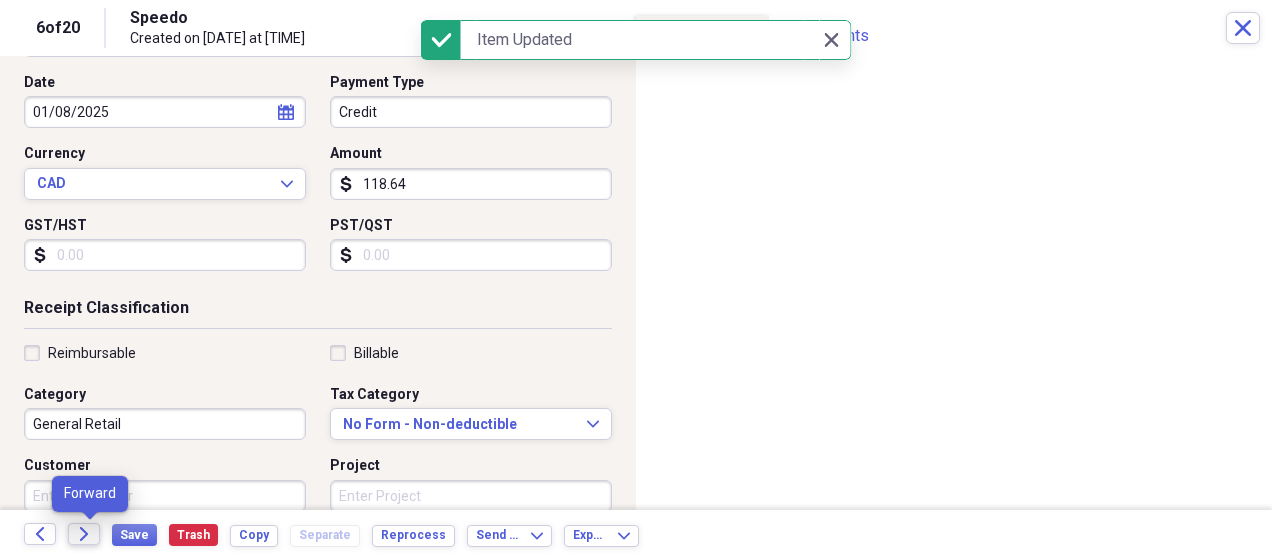 click on "Forward" at bounding box center [84, 534] 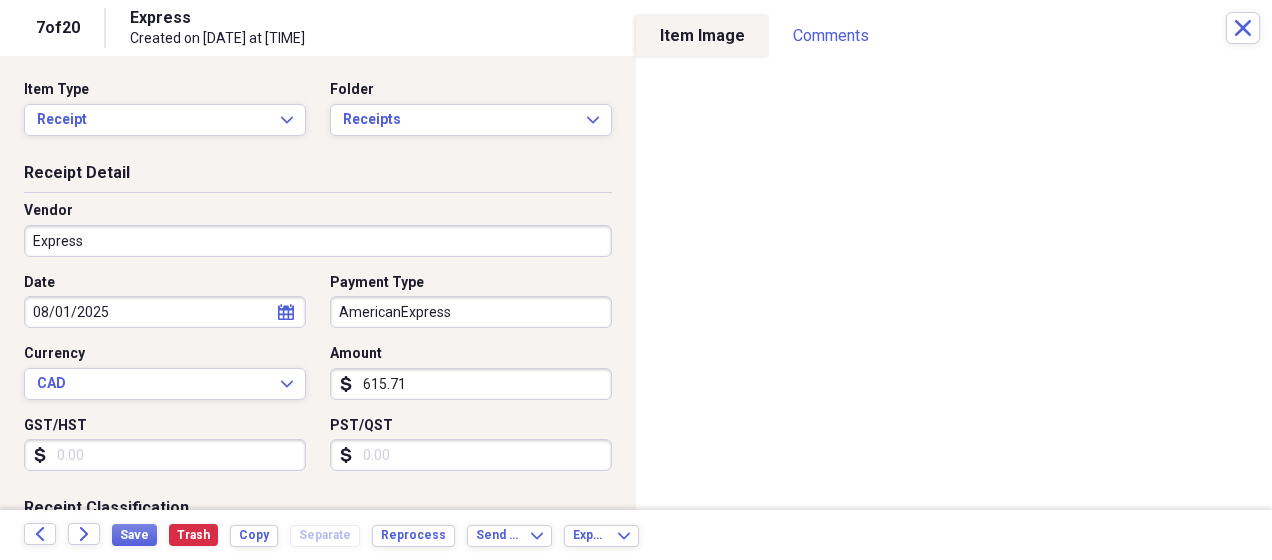 click on "Express" at bounding box center [318, 241] 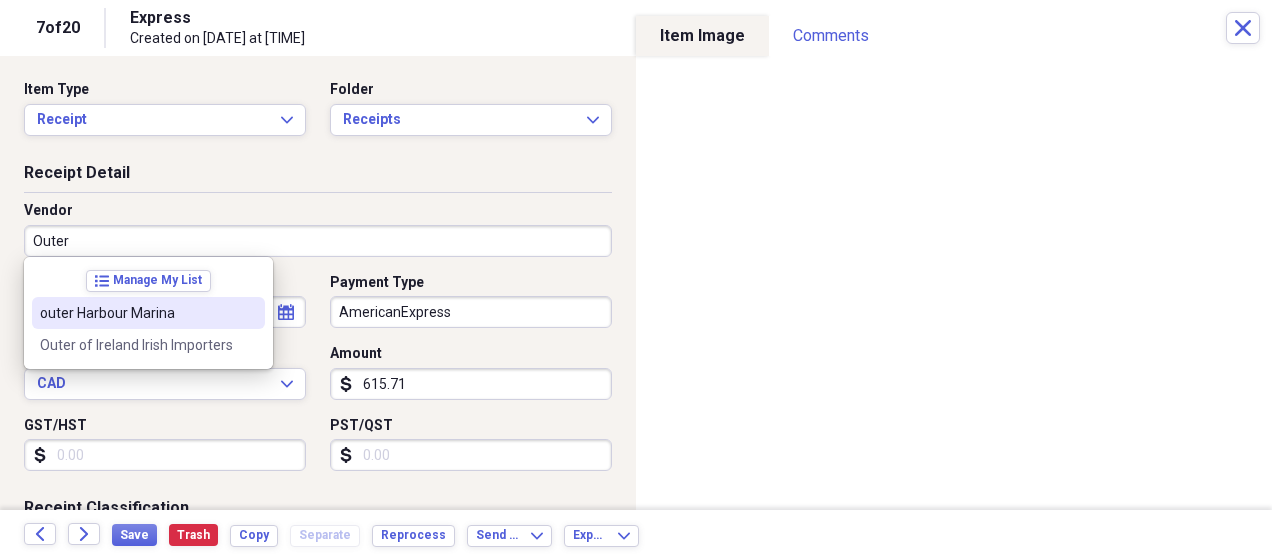 click on "outer Harbour Marina" at bounding box center (136, 313) 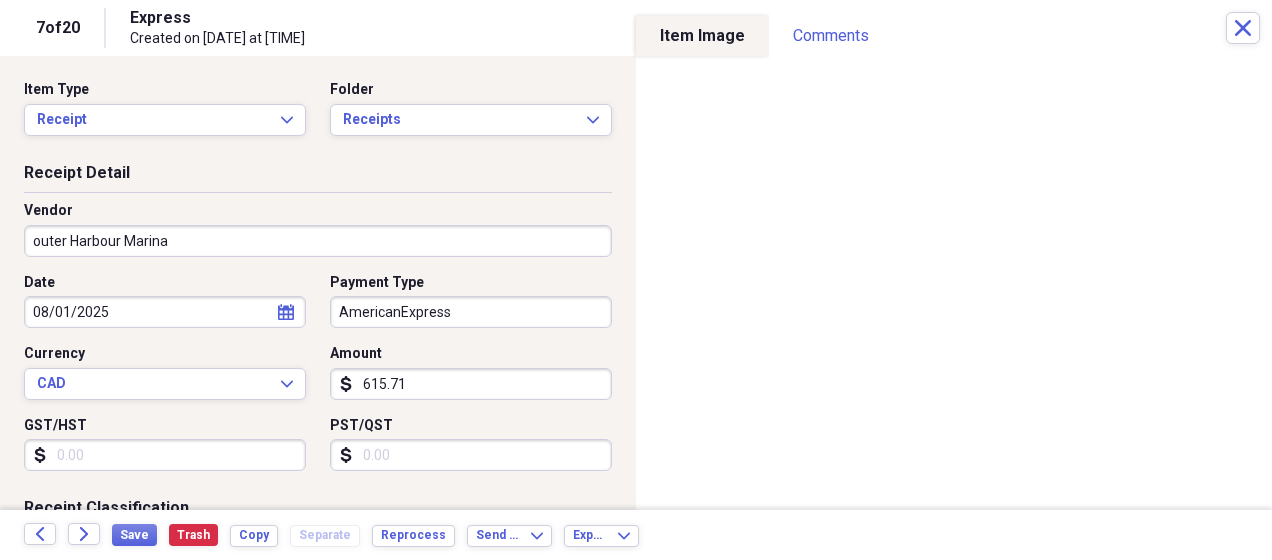 type on "Fuel Boat" 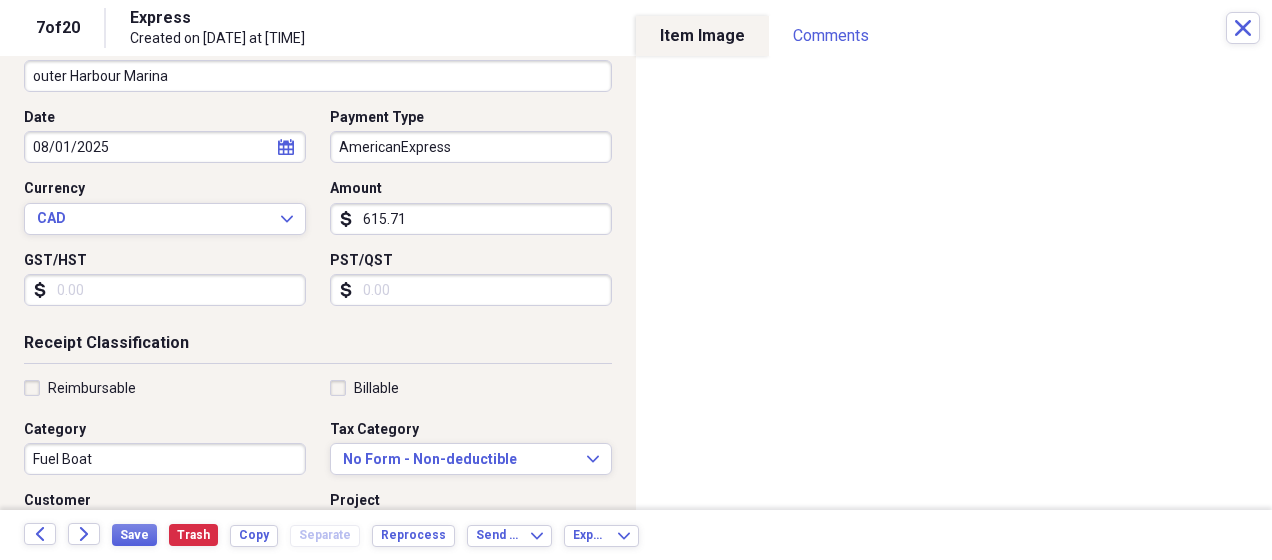 scroll, scrollTop: 166, scrollLeft: 0, axis: vertical 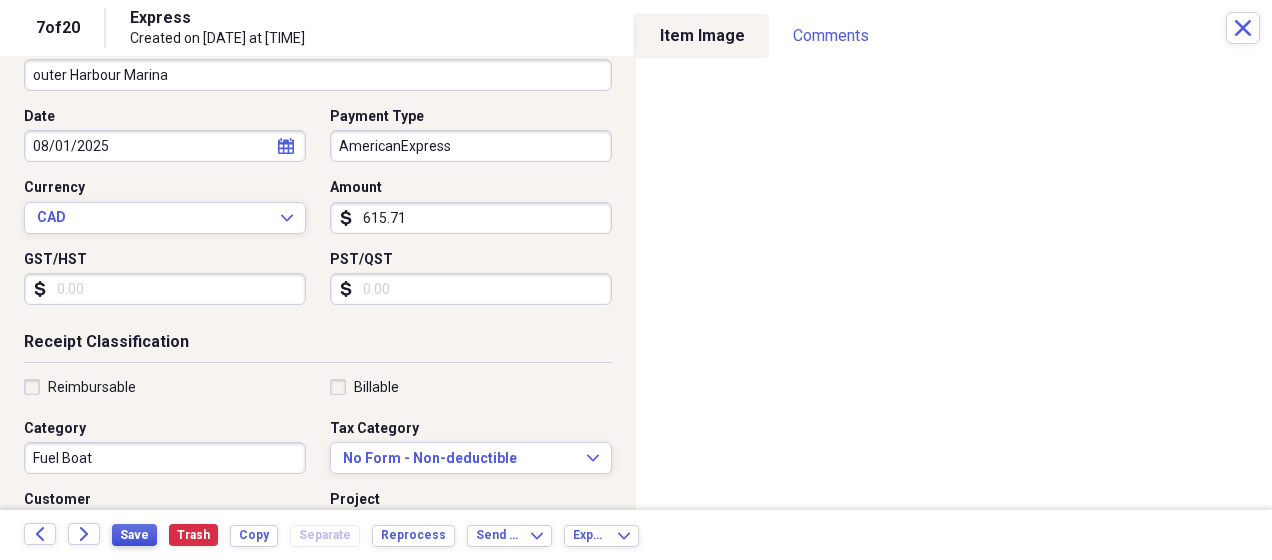 click on "Save" at bounding box center (134, 535) 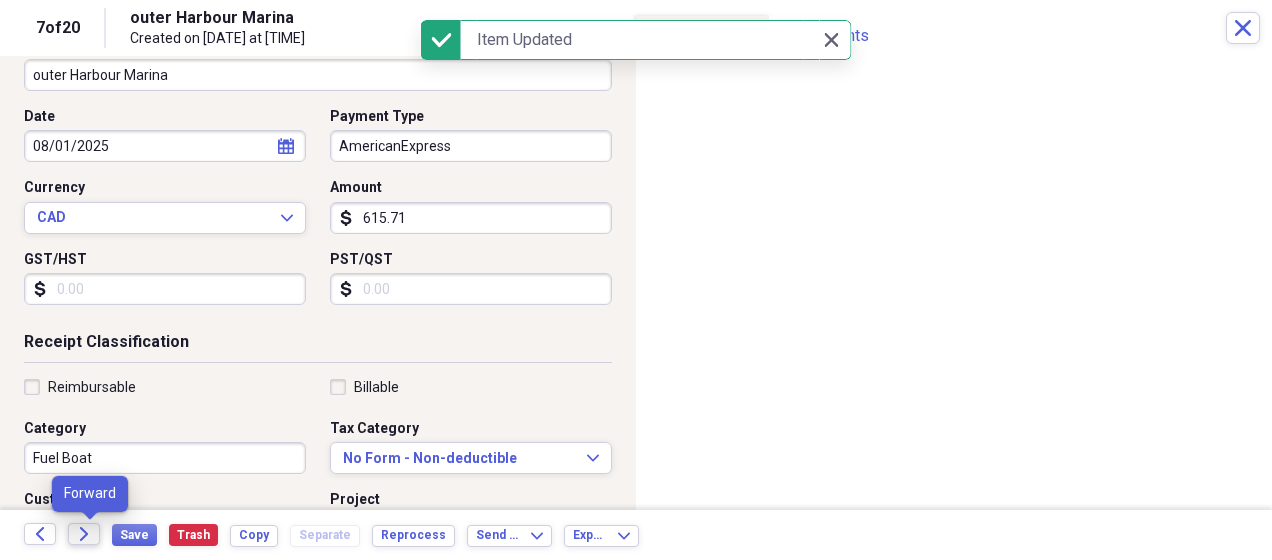 click 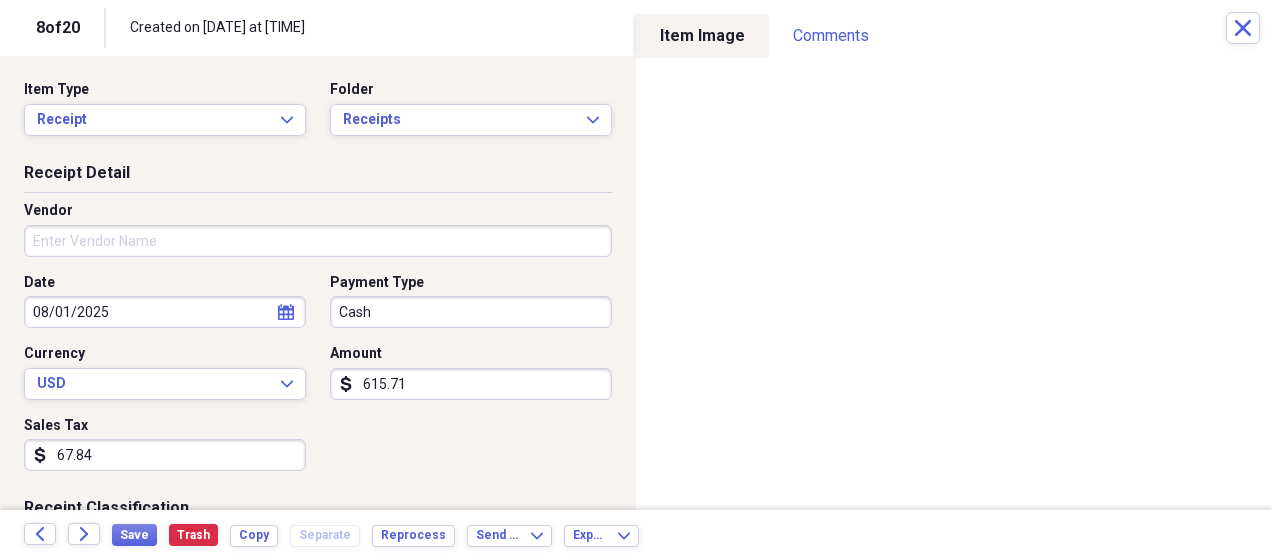 click on "Vendor" at bounding box center (318, 241) 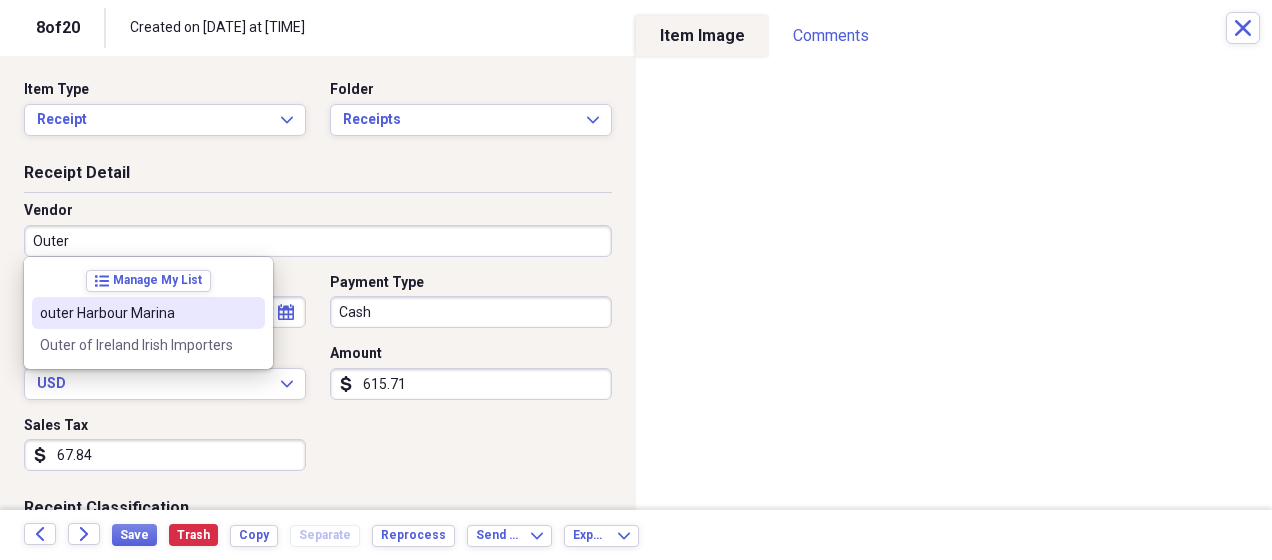 click on "outer Harbour Marina" at bounding box center [136, 313] 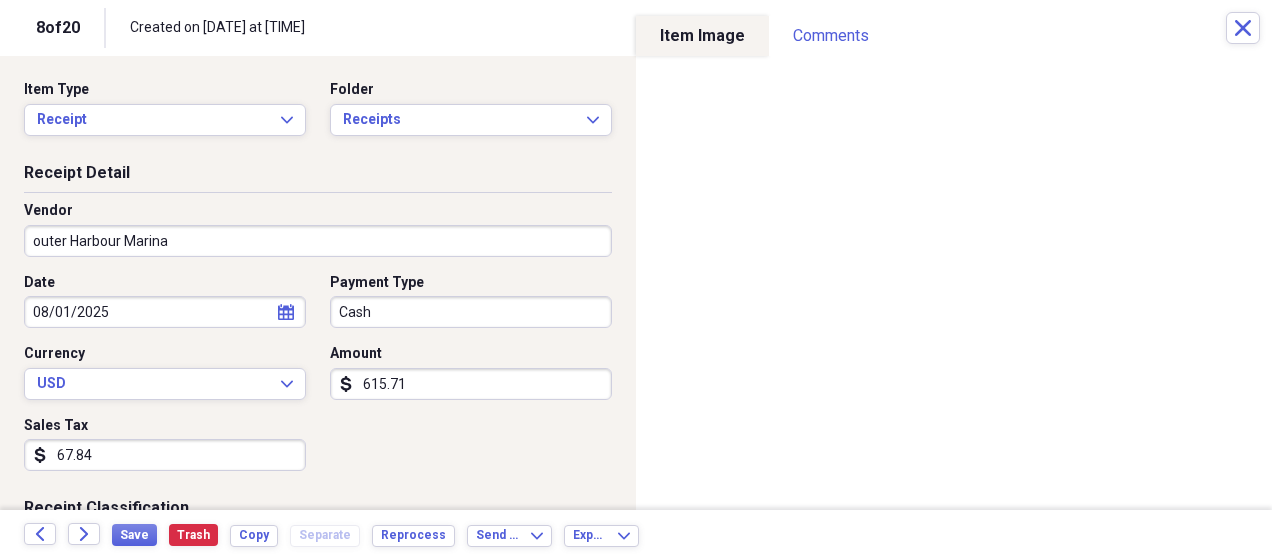 type on "Fuel Boat" 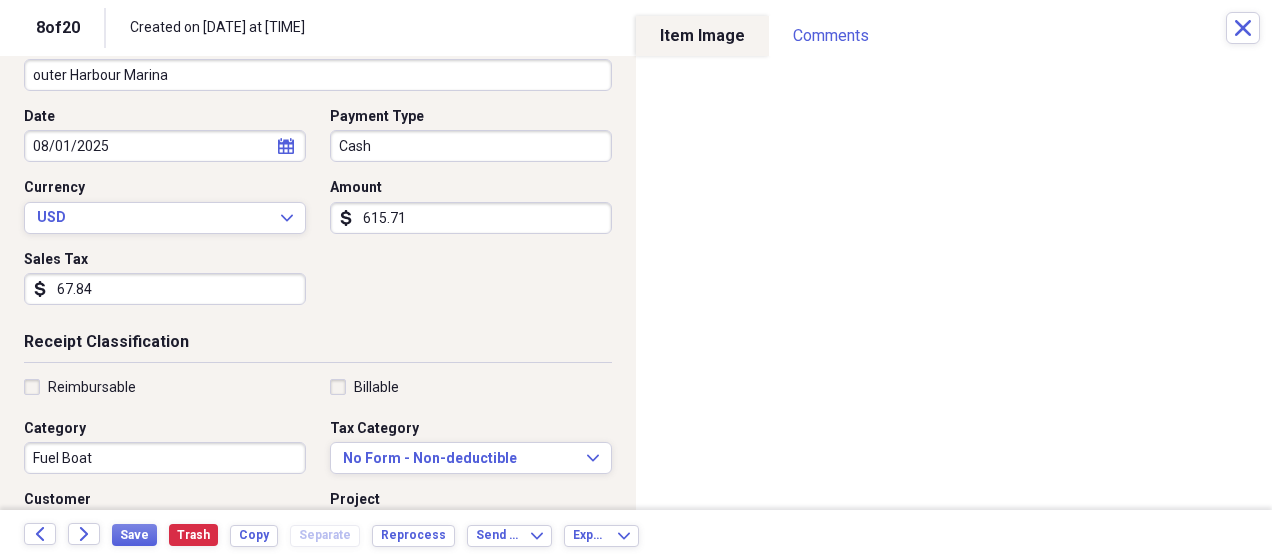 scroll, scrollTop: 166, scrollLeft: 0, axis: vertical 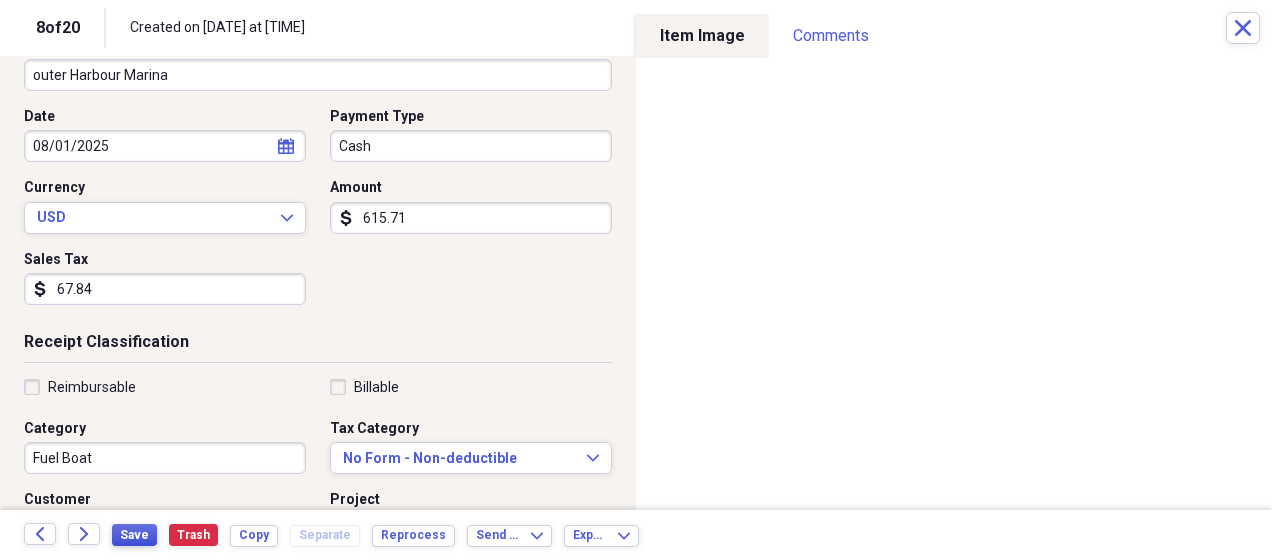 click on "Save" at bounding box center (134, 535) 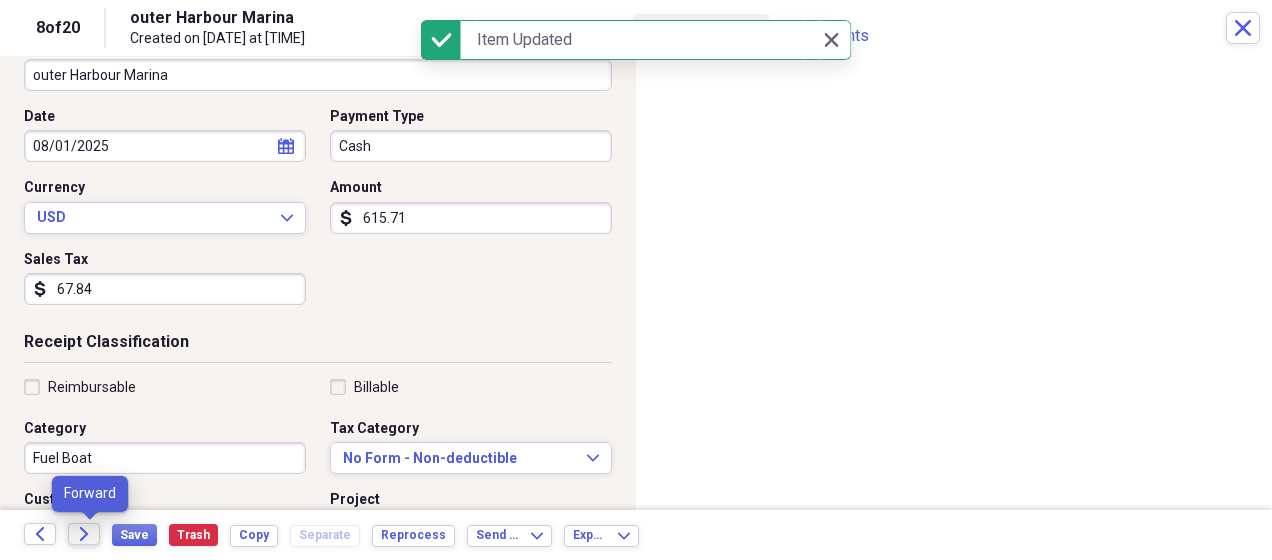 click on "Forward" 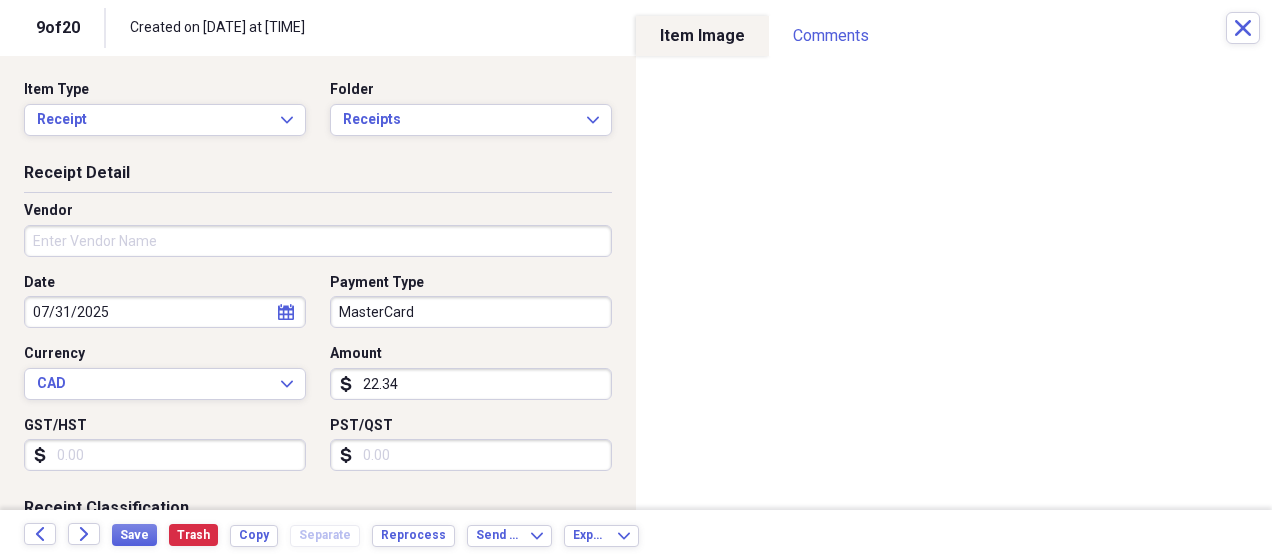 click on "Vendor" at bounding box center (318, 241) 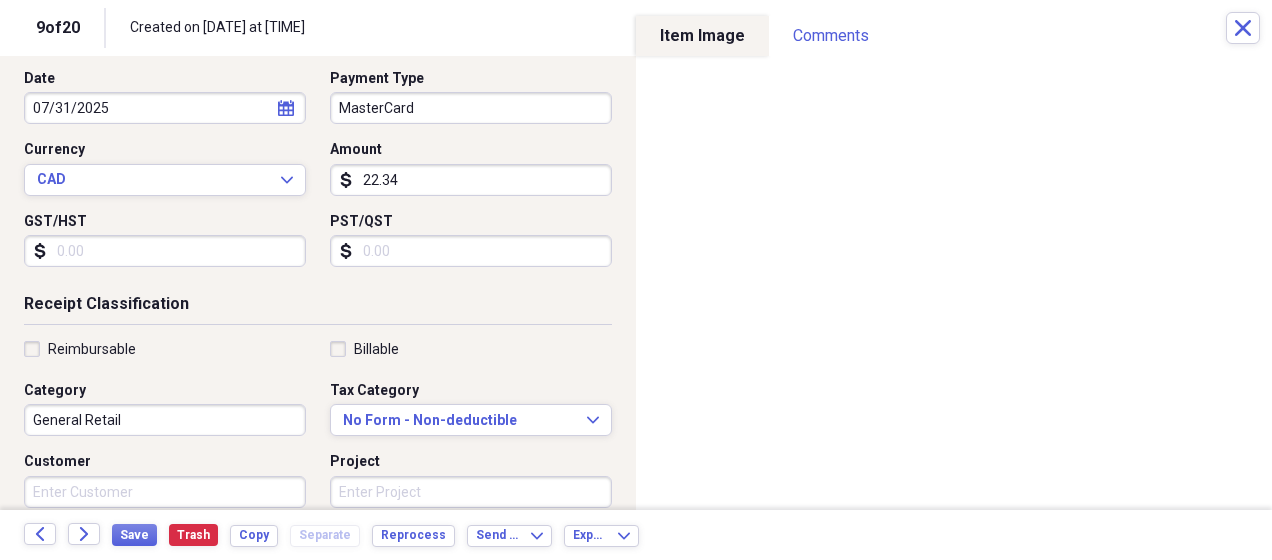 scroll, scrollTop: 233, scrollLeft: 0, axis: vertical 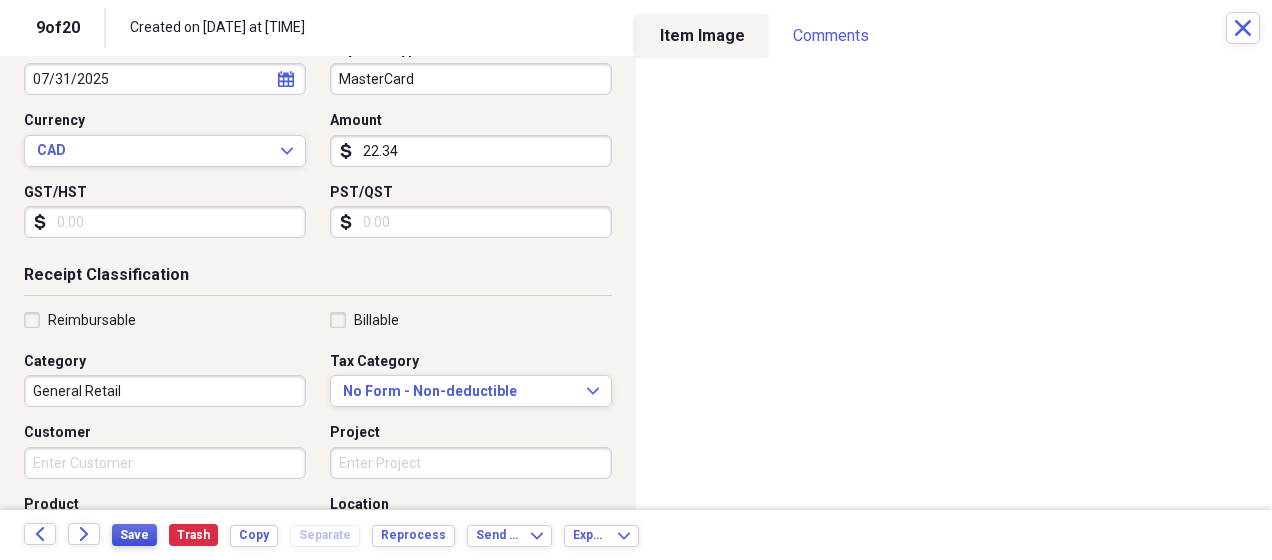type on "Joe Fresh" 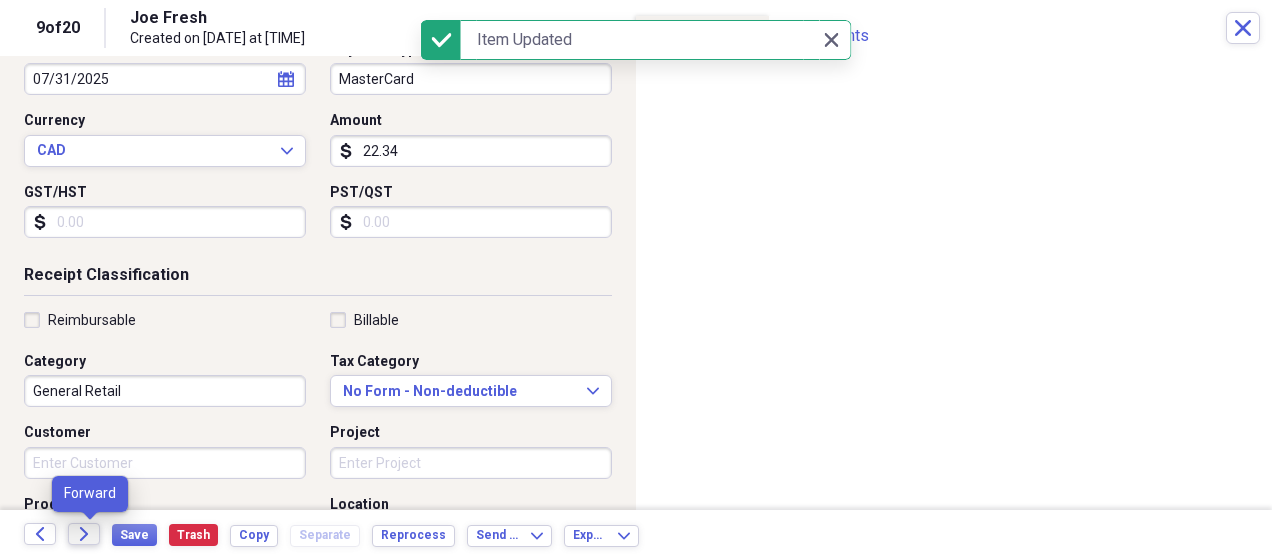 click on "Forward" 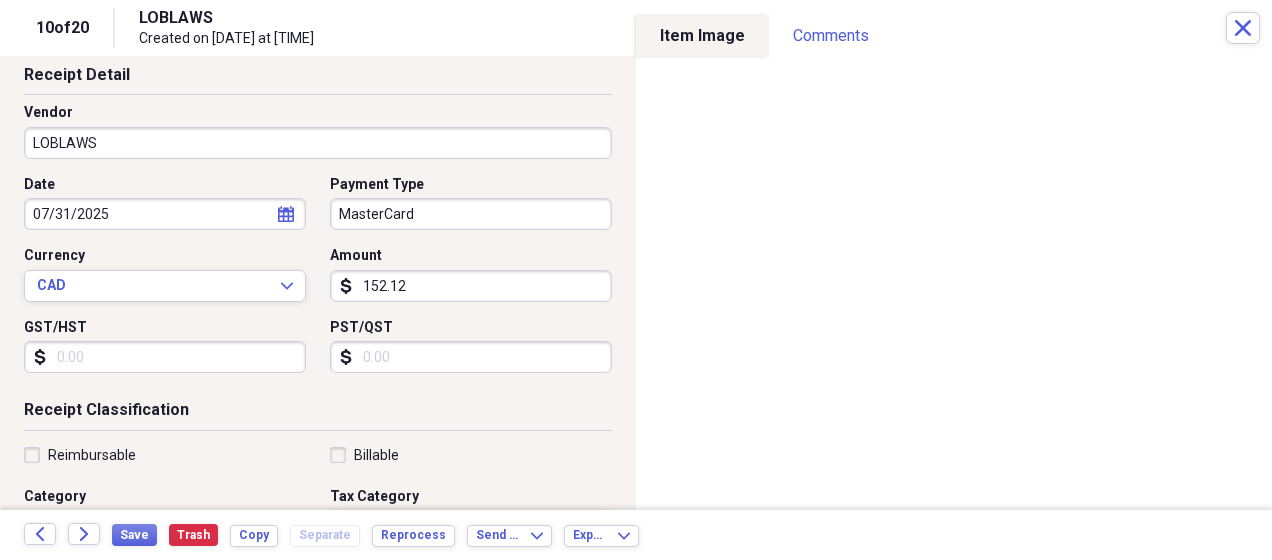 scroll, scrollTop: 100, scrollLeft: 0, axis: vertical 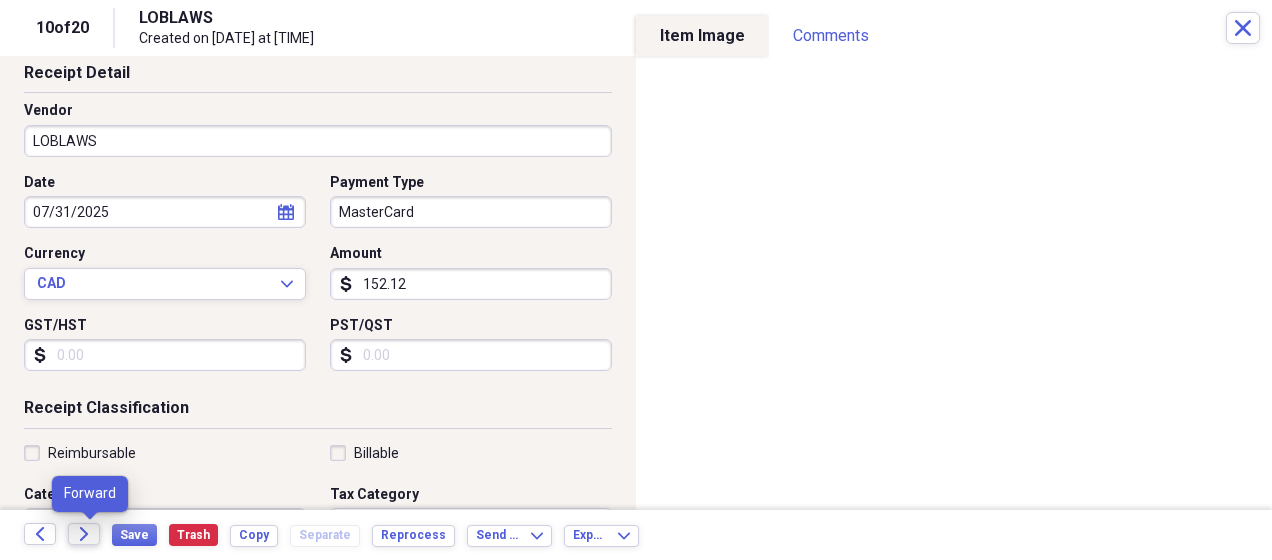 click 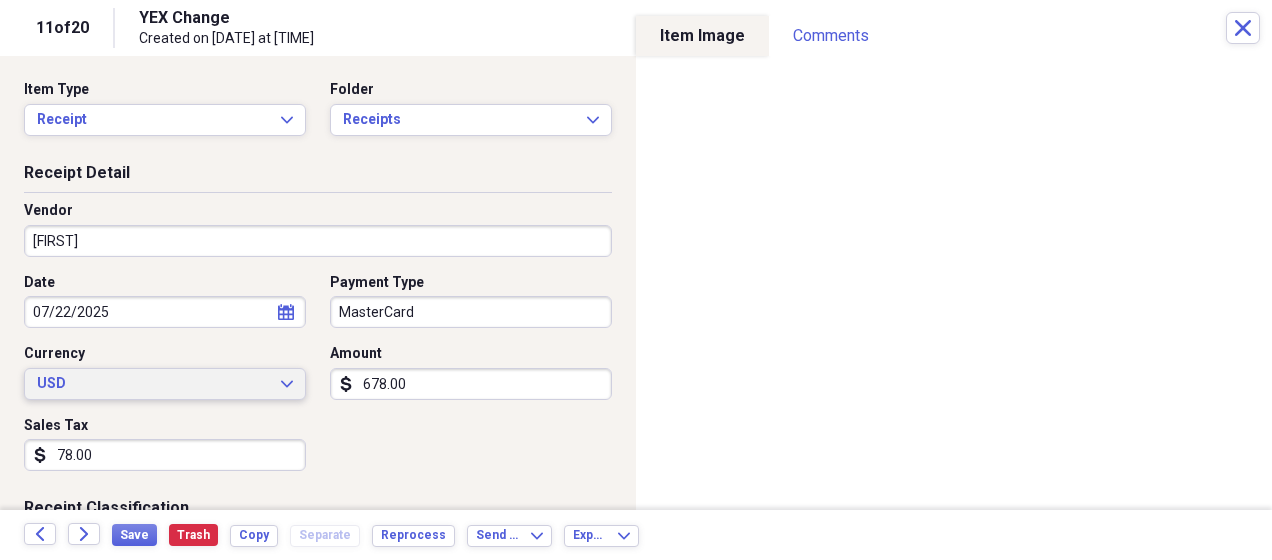 type on "[FIRST]" 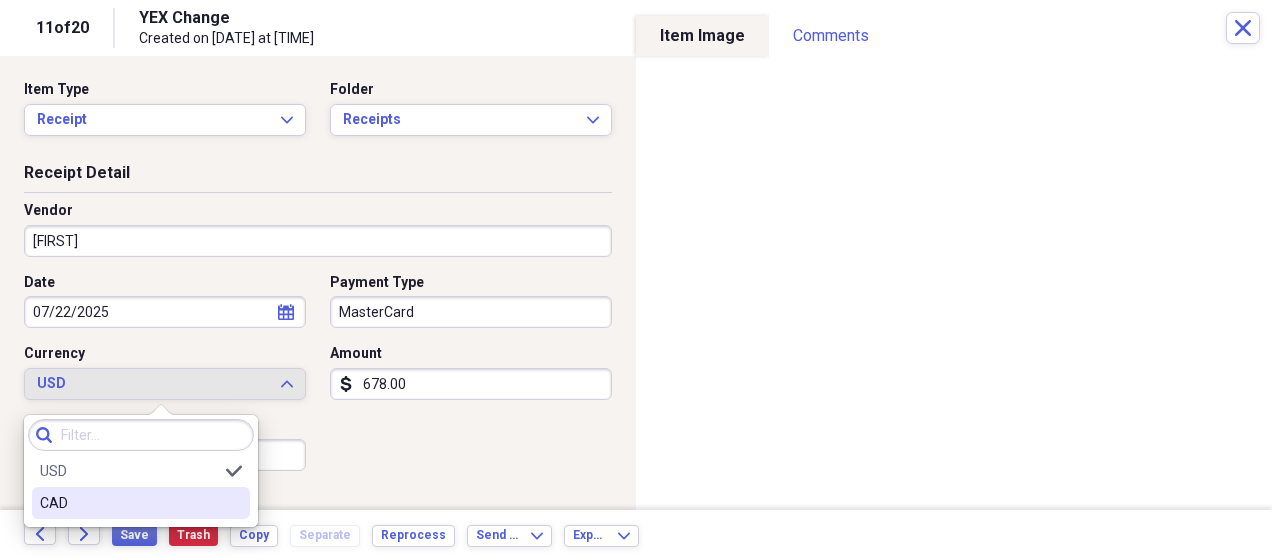 click on "CAD" at bounding box center (141, 503) 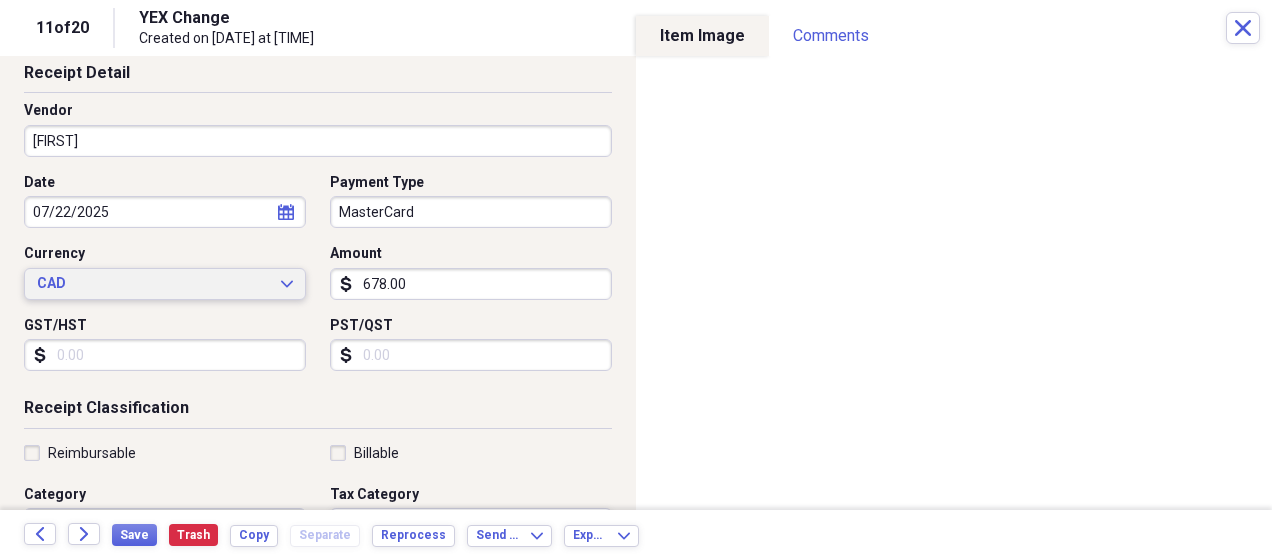 scroll, scrollTop: 200, scrollLeft: 0, axis: vertical 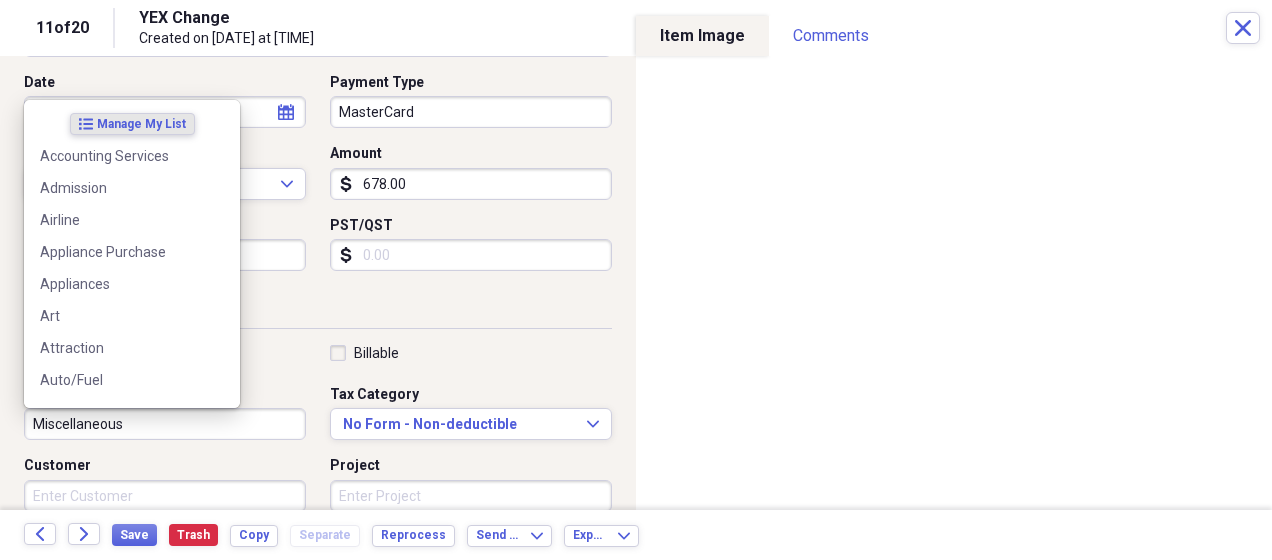 click on "Miscellaneous" at bounding box center (165, 424) 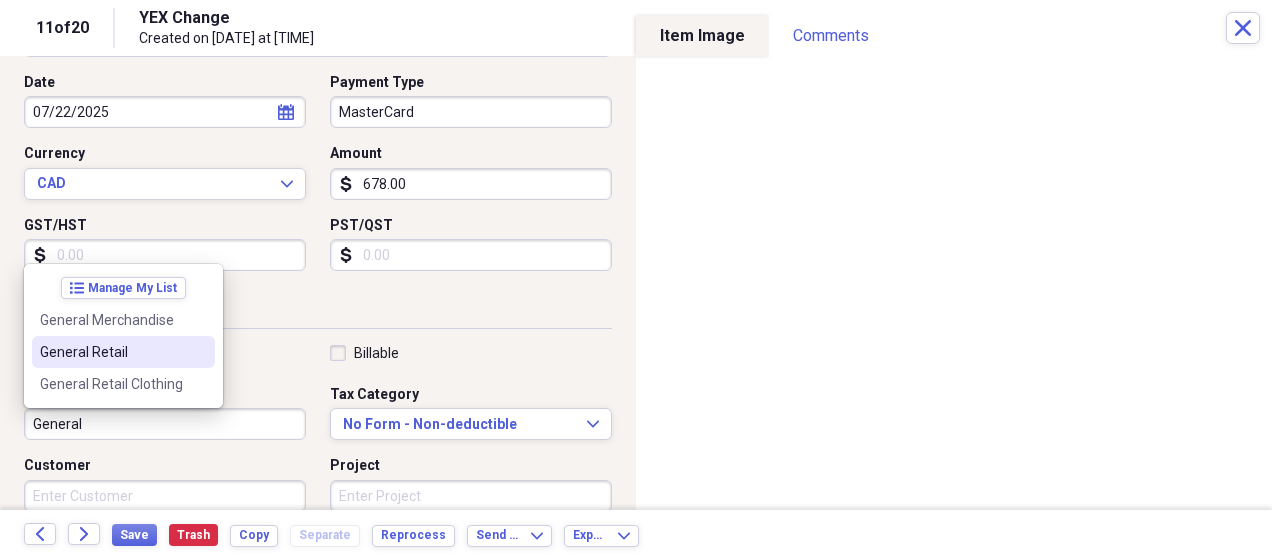 click on "General Retail" at bounding box center (111, 352) 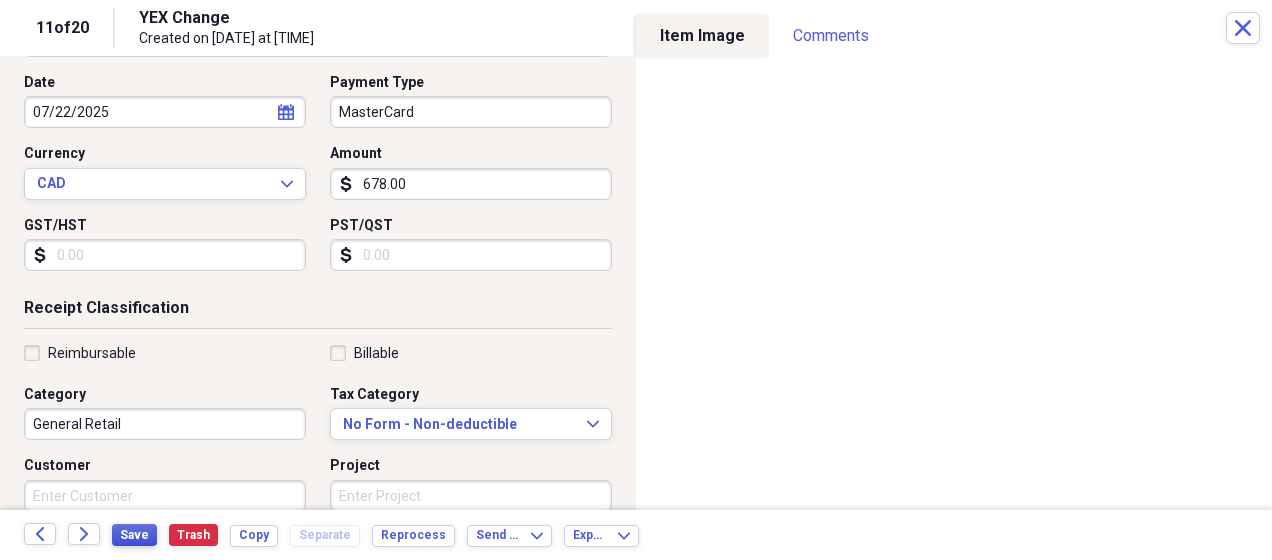 click on "Save" at bounding box center [134, 535] 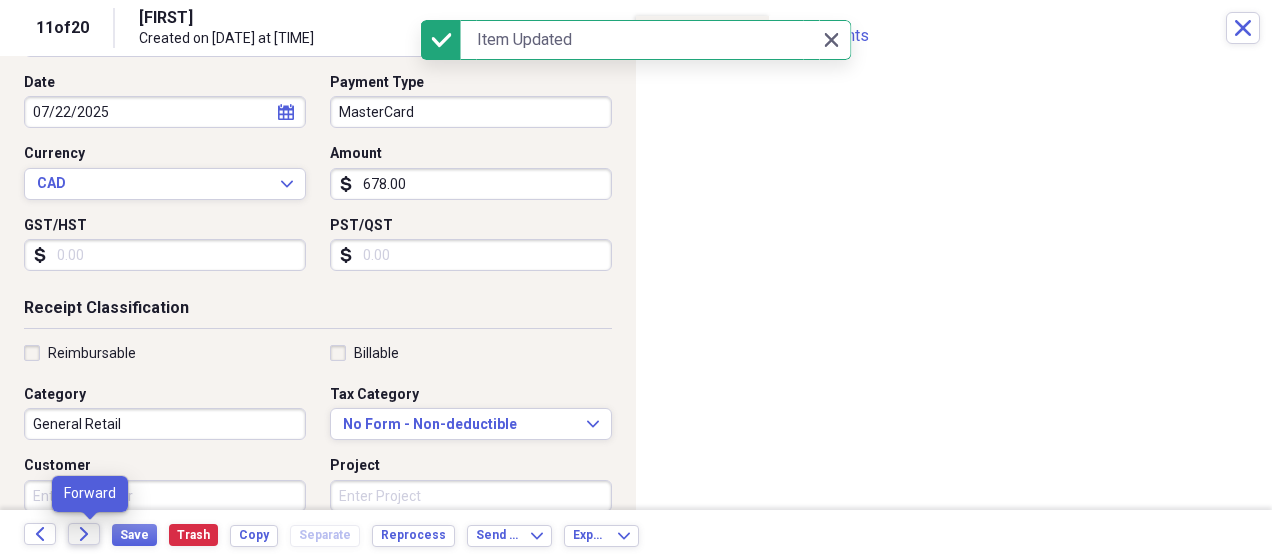 click on "Forward" 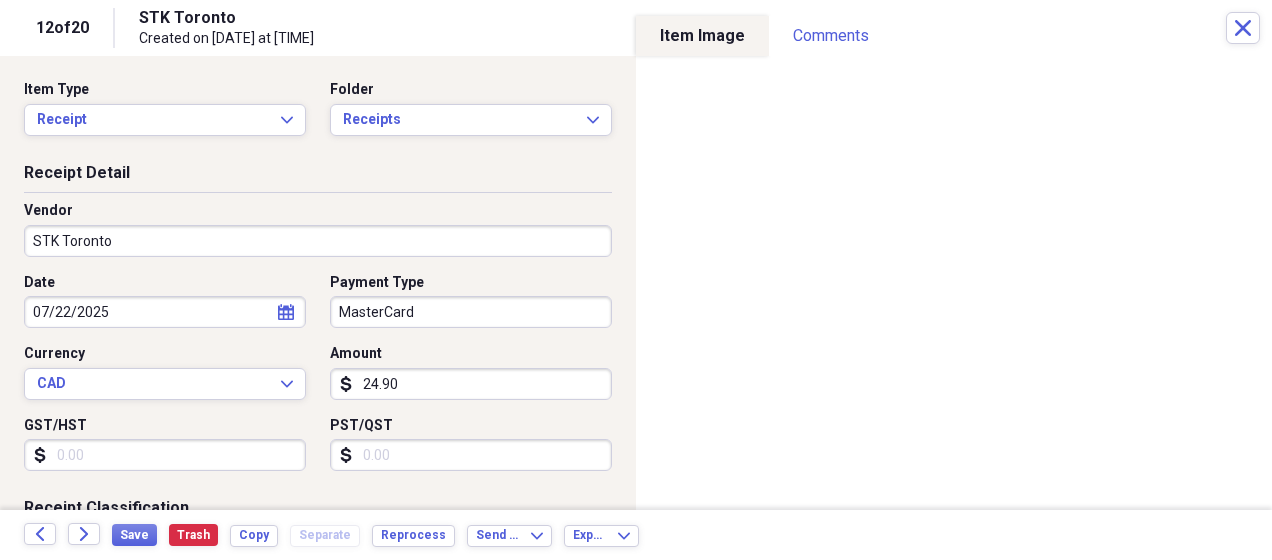 click on "STK Toronto" at bounding box center (318, 241) 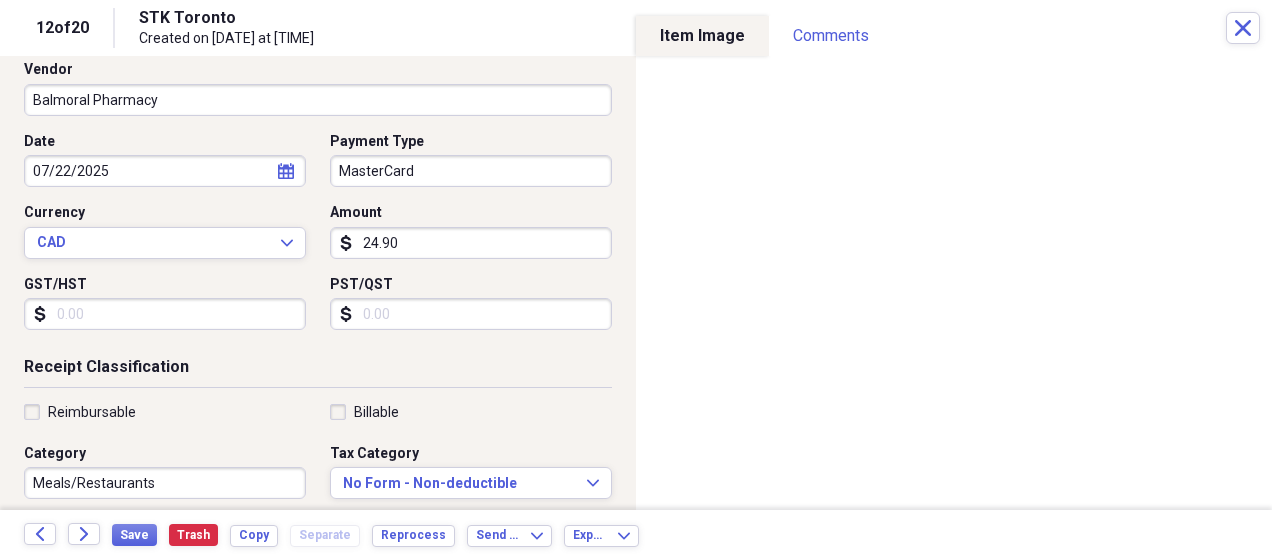 scroll, scrollTop: 166, scrollLeft: 0, axis: vertical 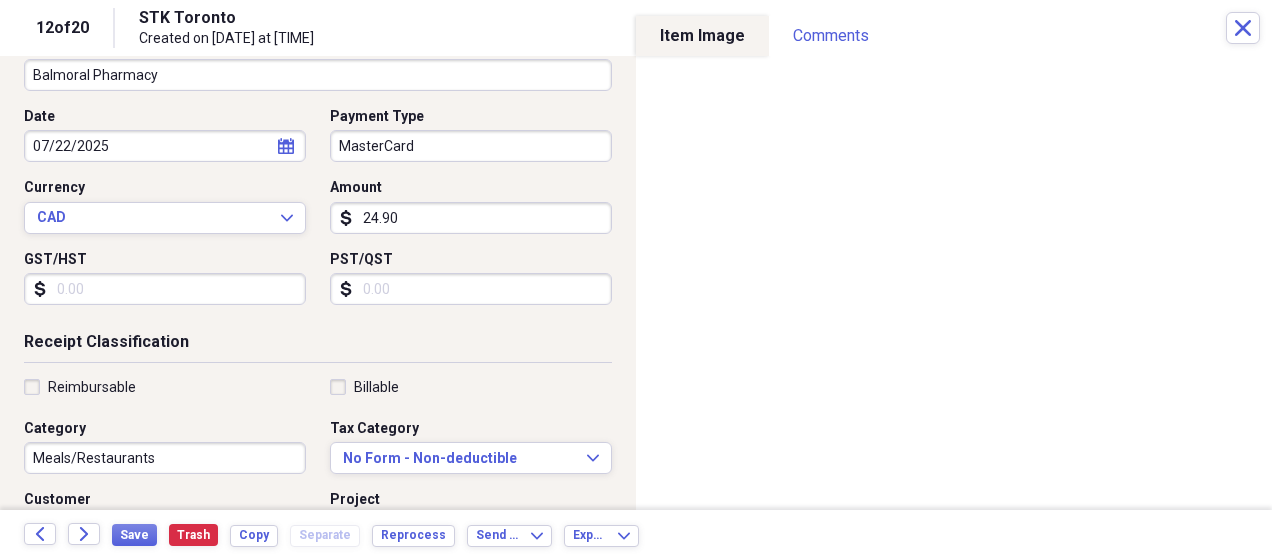 type on "Balmoral Pharmacy" 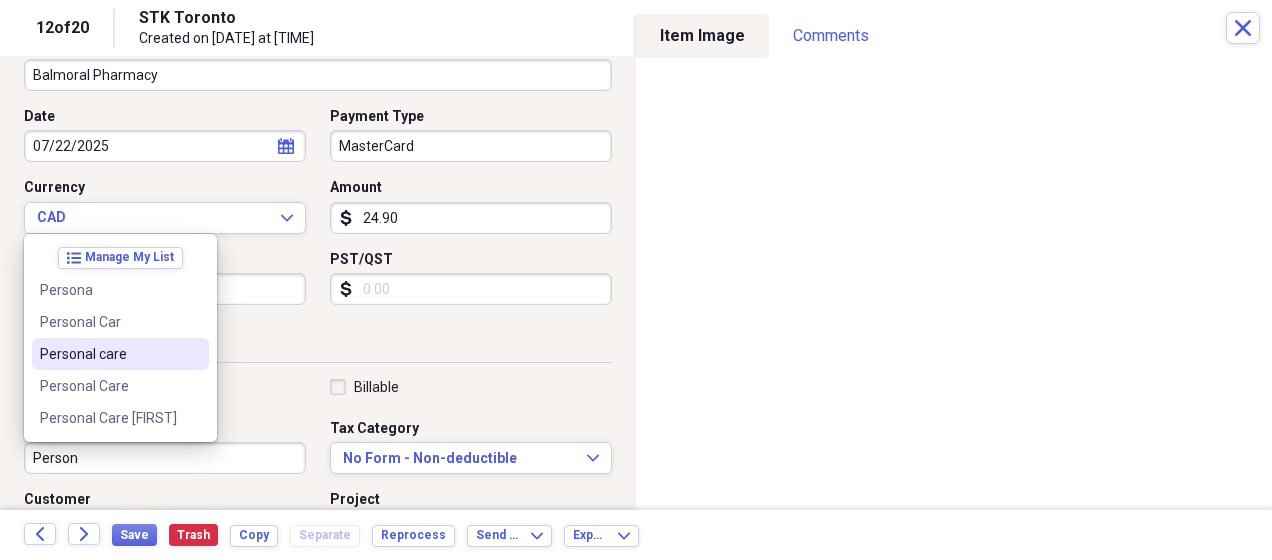 click on "Personal care" at bounding box center [108, 354] 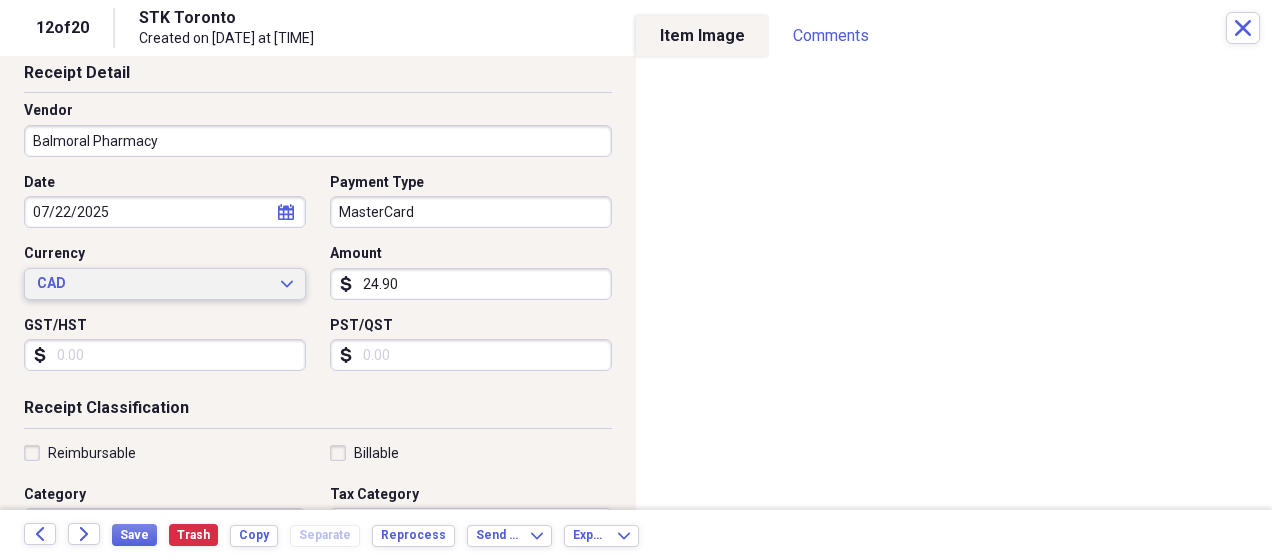 scroll, scrollTop: 100, scrollLeft: 0, axis: vertical 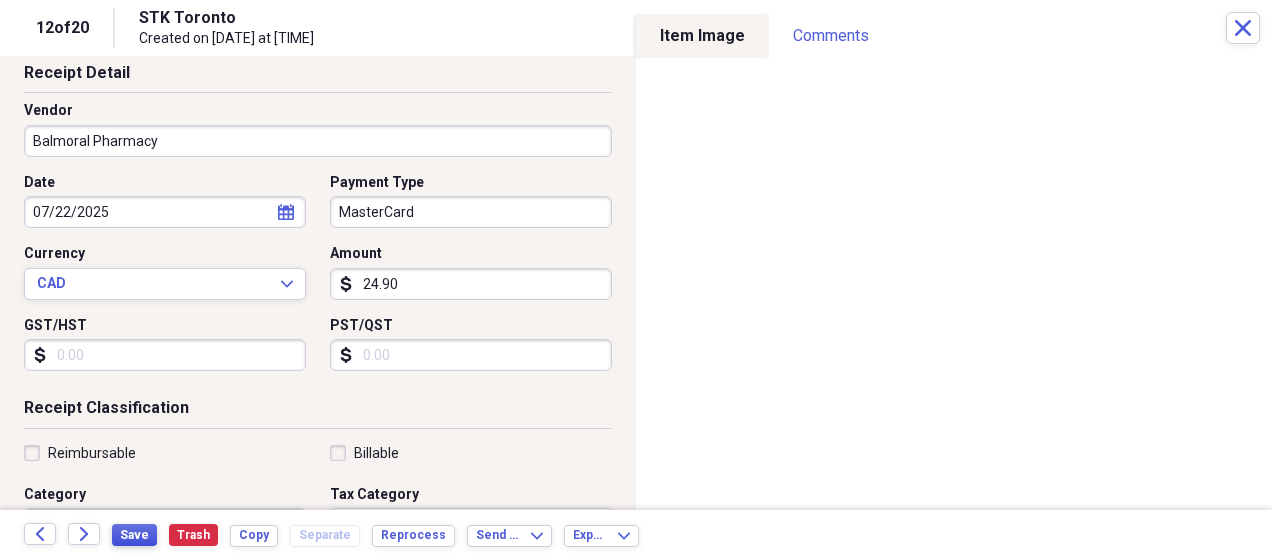 click on "Save" at bounding box center (134, 535) 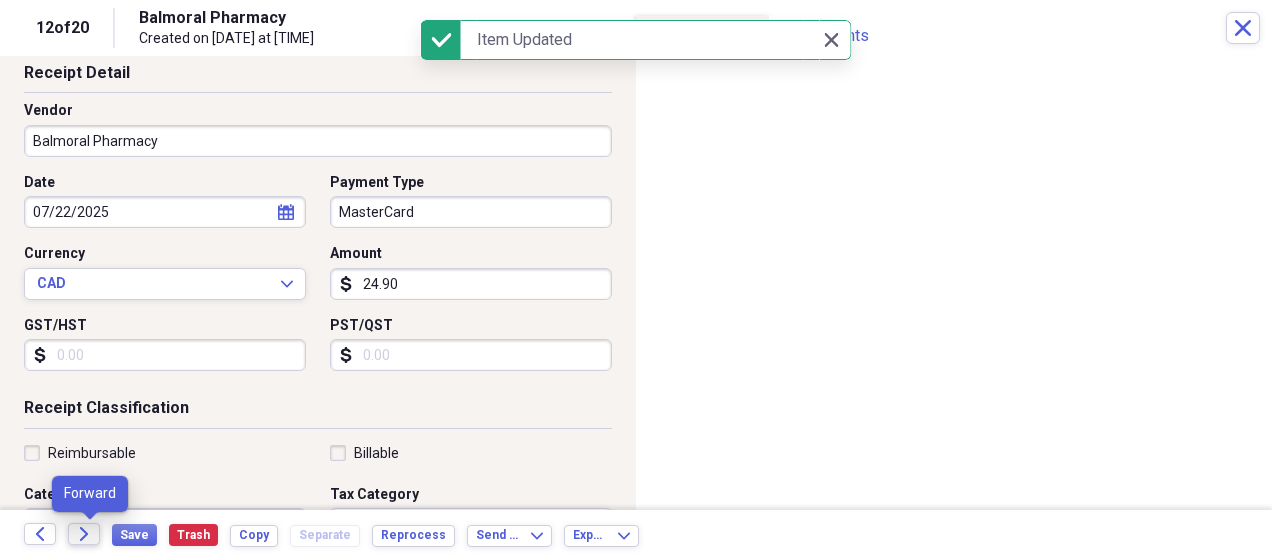 click on "Forward" 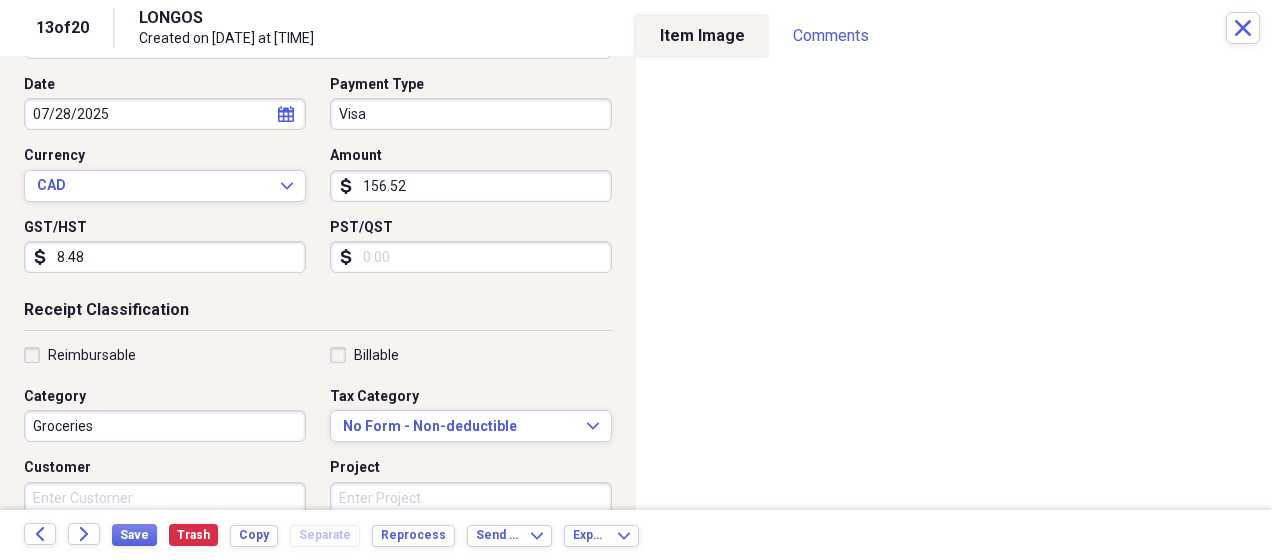 scroll, scrollTop: 200, scrollLeft: 0, axis: vertical 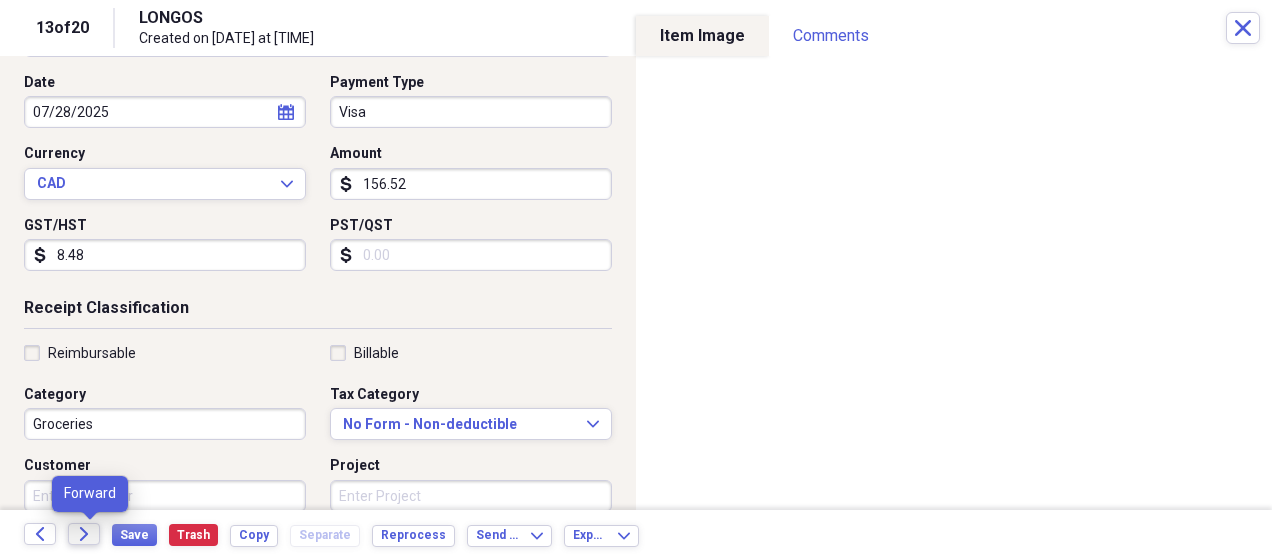 click on "Forward" at bounding box center [84, 534] 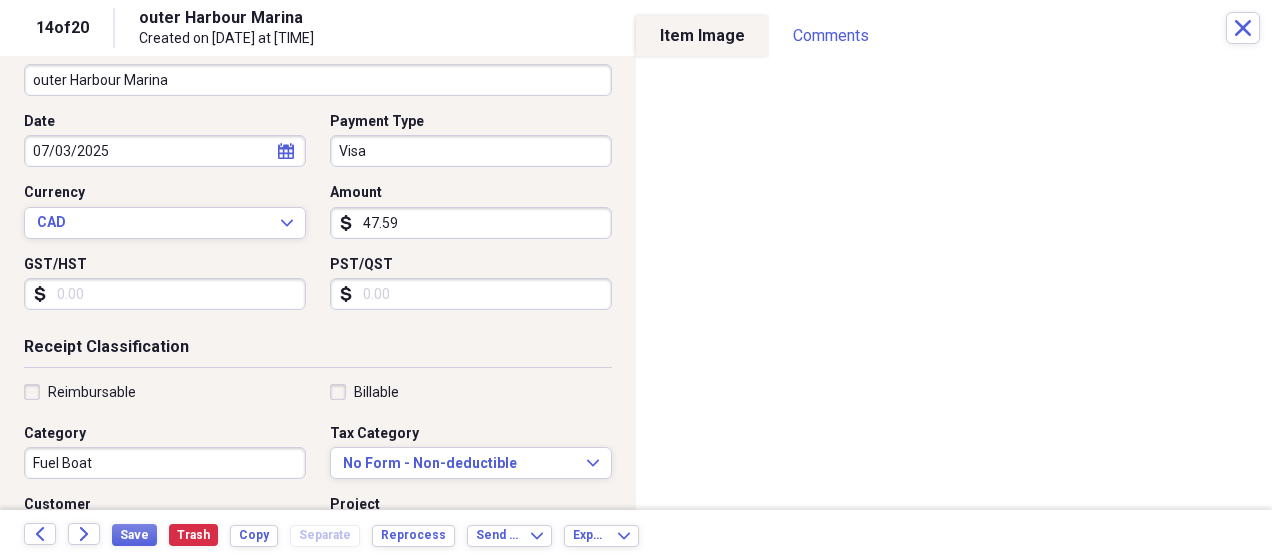 scroll, scrollTop: 200, scrollLeft: 0, axis: vertical 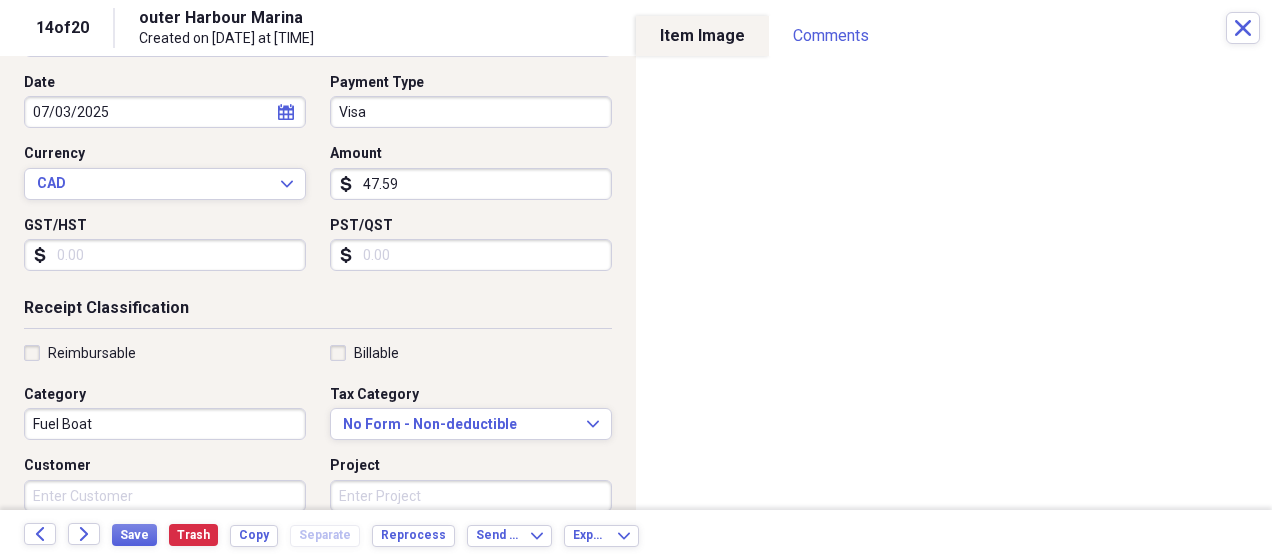 click on "Fuel Boat" at bounding box center [165, 424] 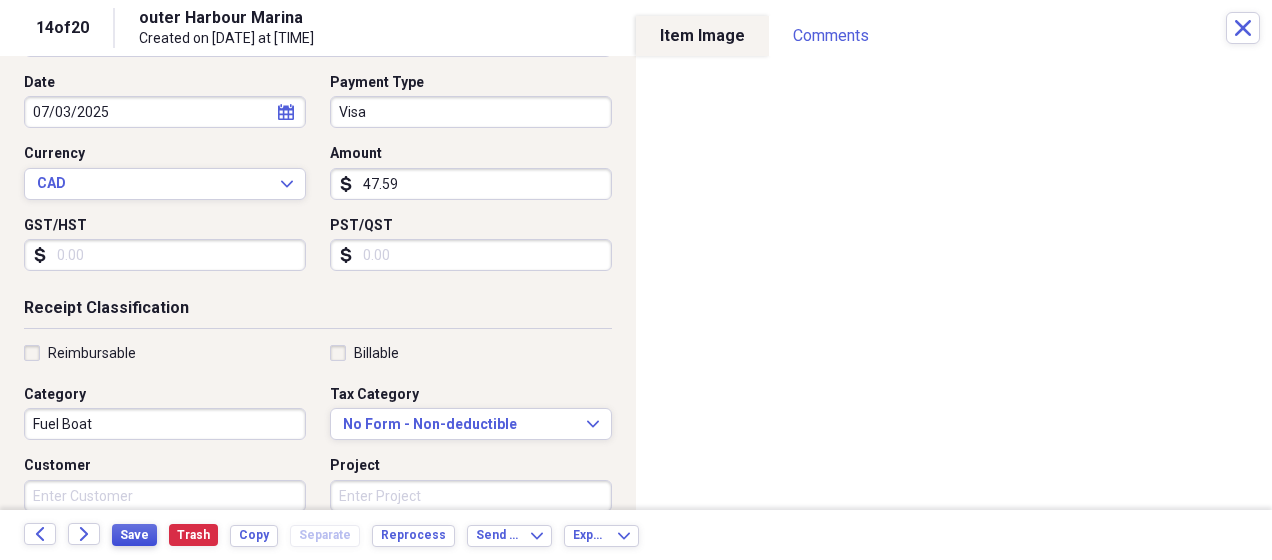 click on "Save" at bounding box center [134, 535] 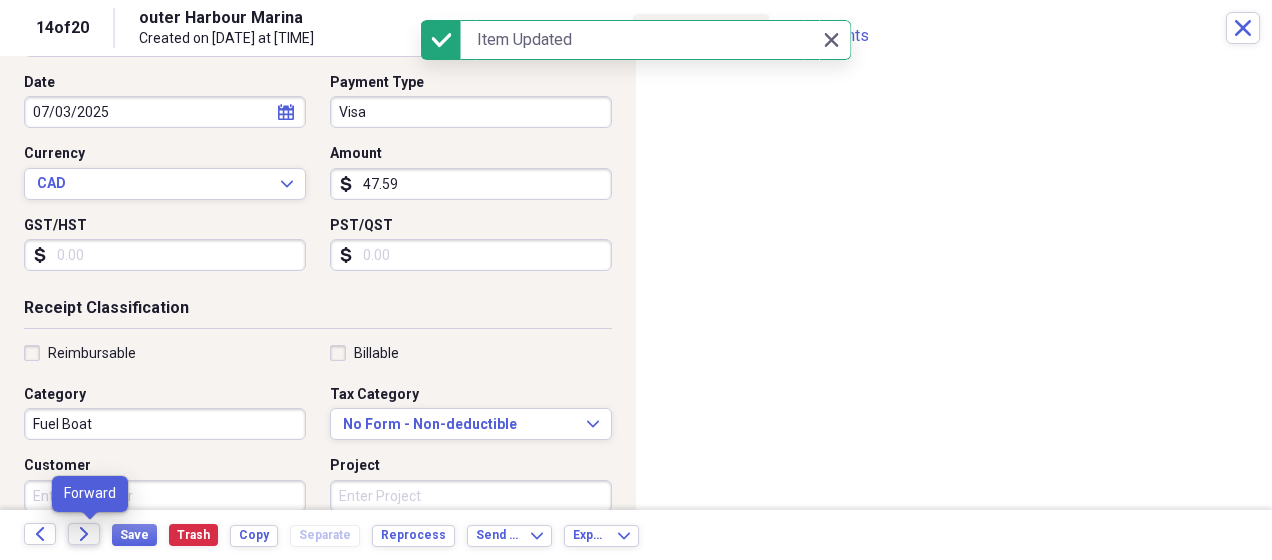 click on "Forward" 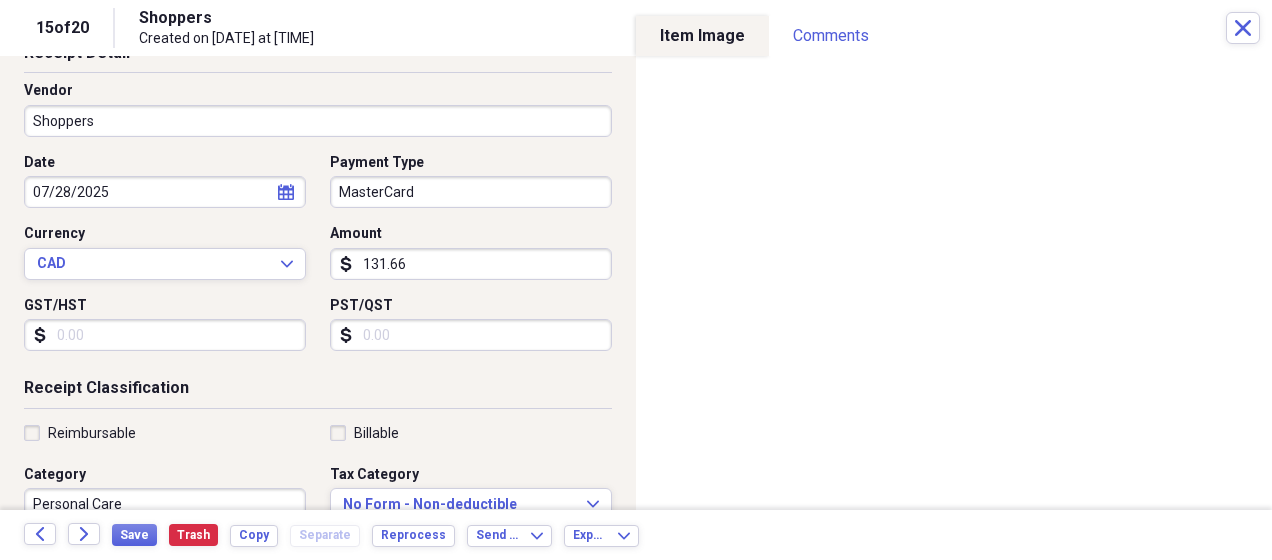 scroll, scrollTop: 133, scrollLeft: 0, axis: vertical 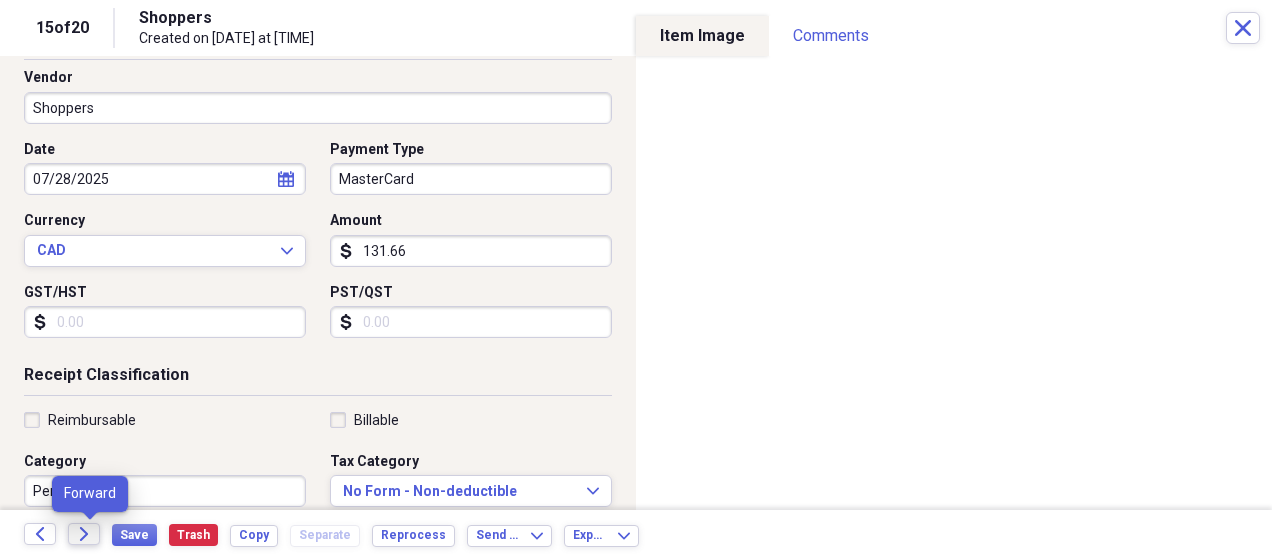 click on "Forward" 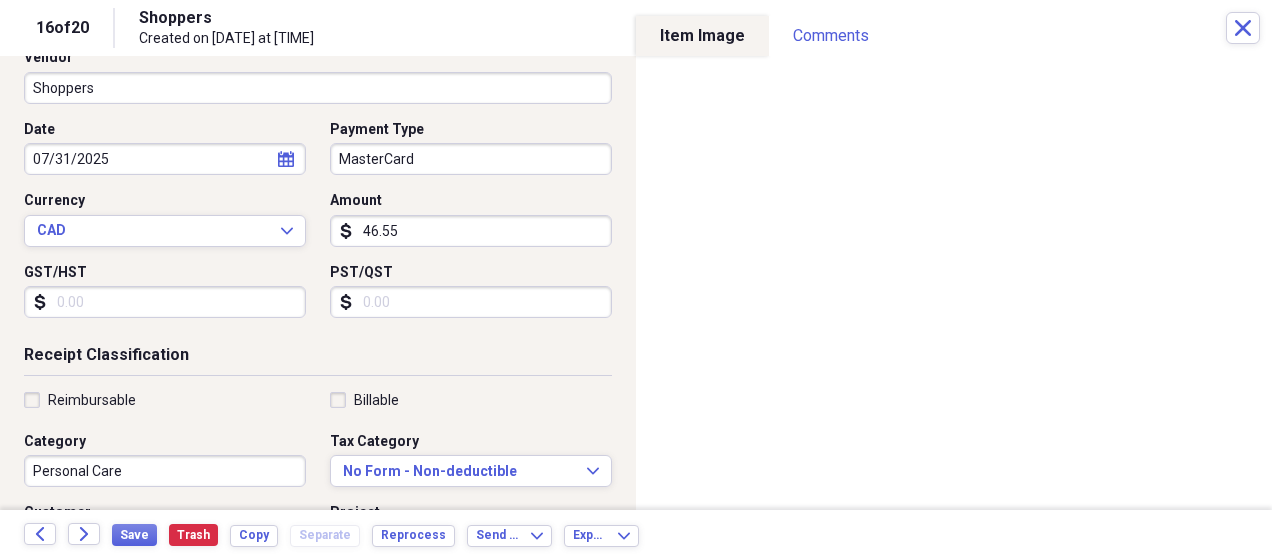 scroll, scrollTop: 166, scrollLeft: 0, axis: vertical 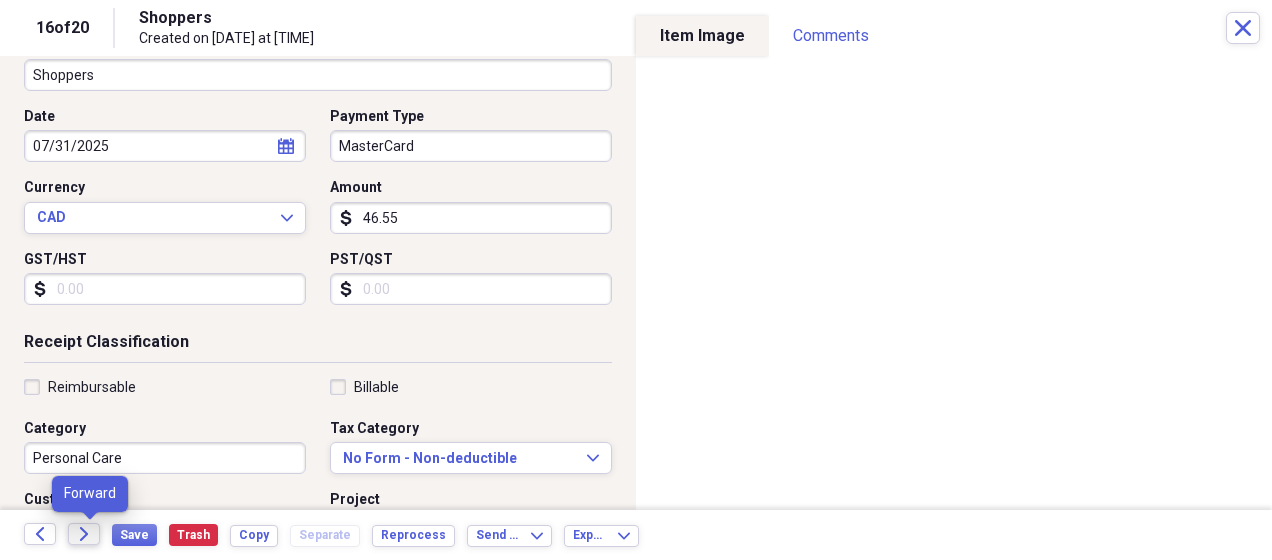 click on "Forward" at bounding box center [84, 534] 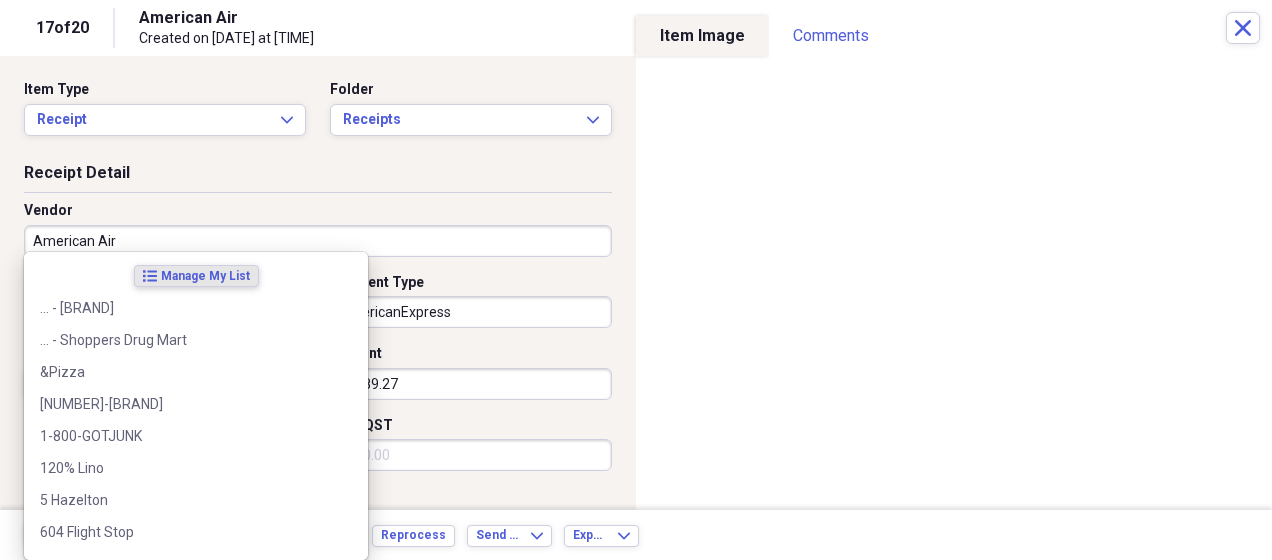click on "American Air" at bounding box center (318, 241) 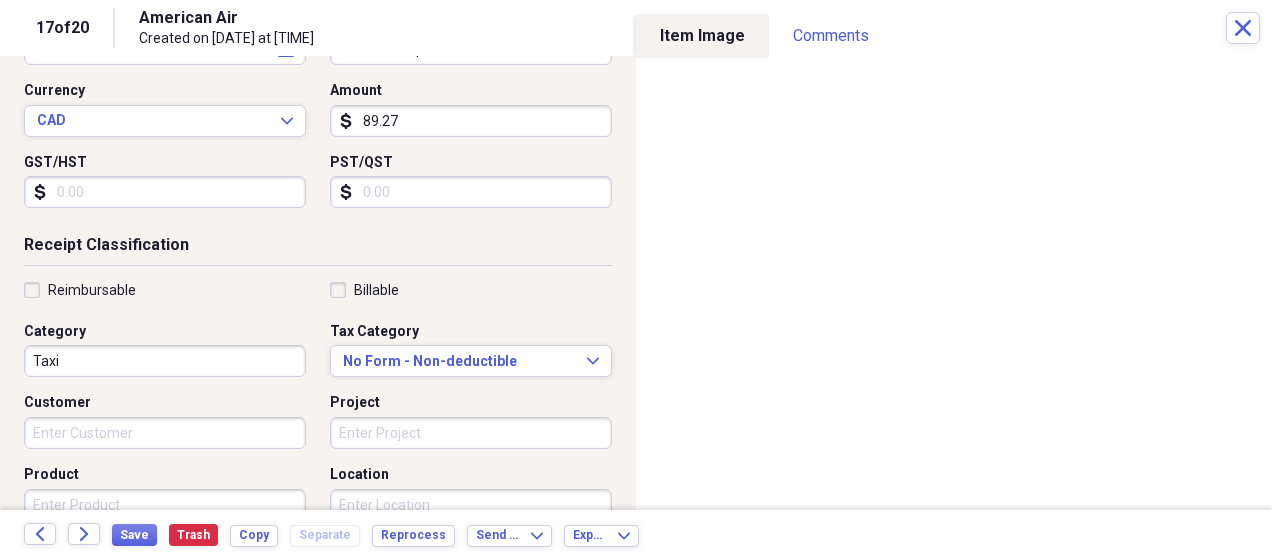 scroll, scrollTop: 300, scrollLeft: 0, axis: vertical 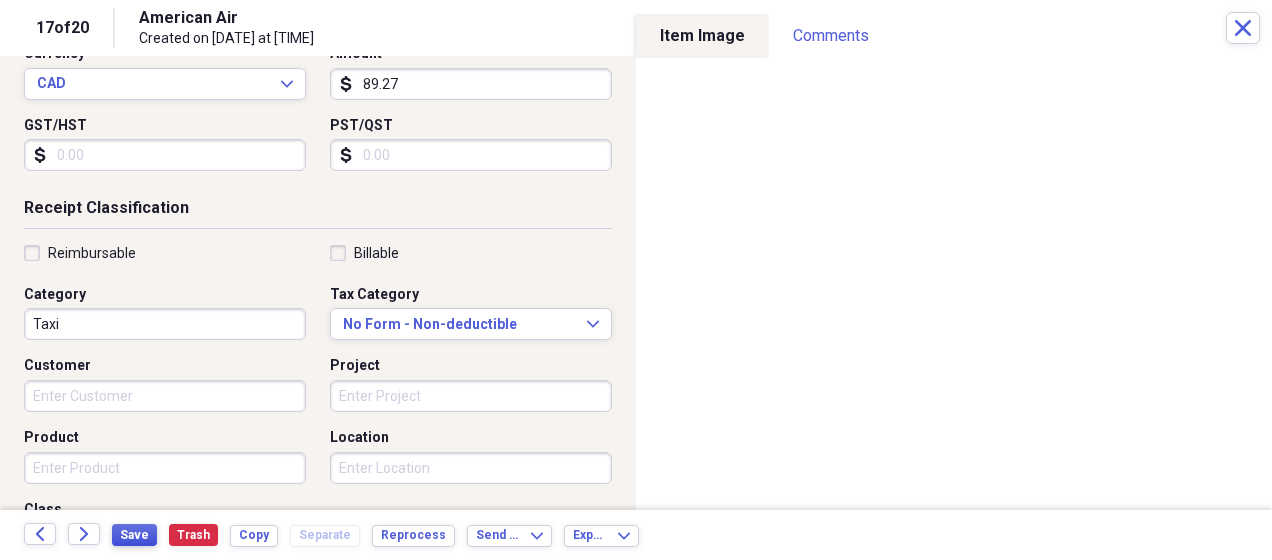type on "Limousine Service" 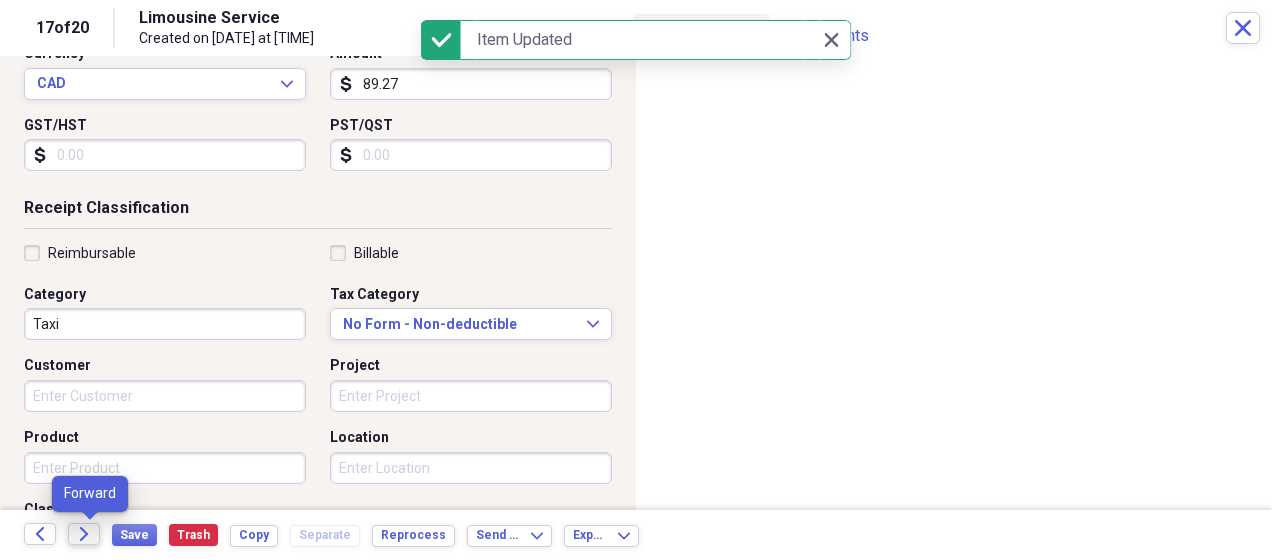 click on "Forward" 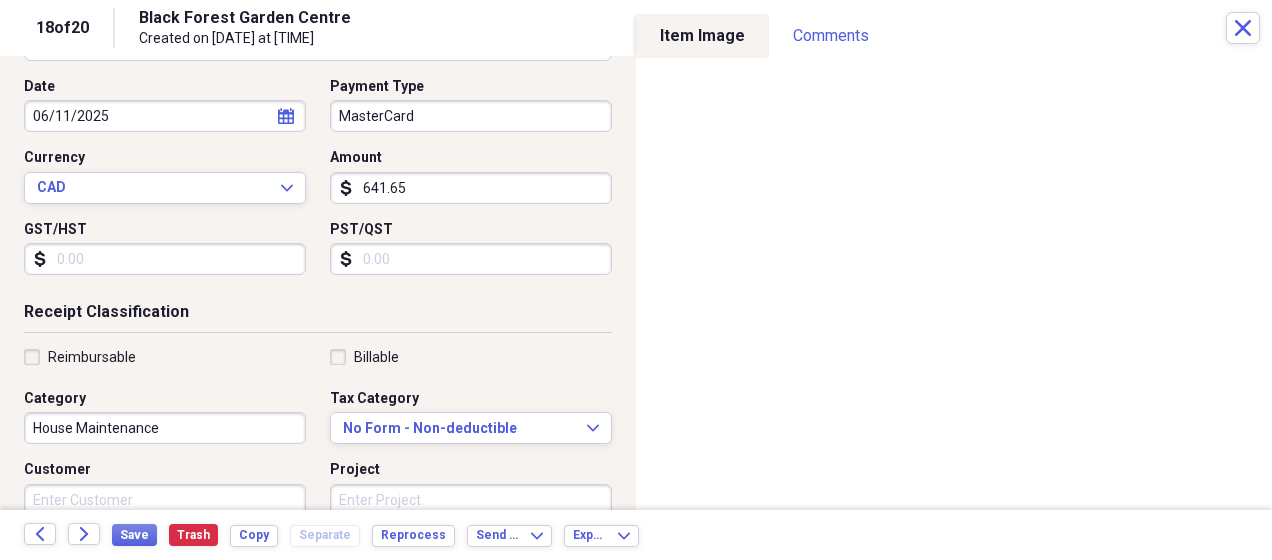 scroll, scrollTop: 200, scrollLeft: 0, axis: vertical 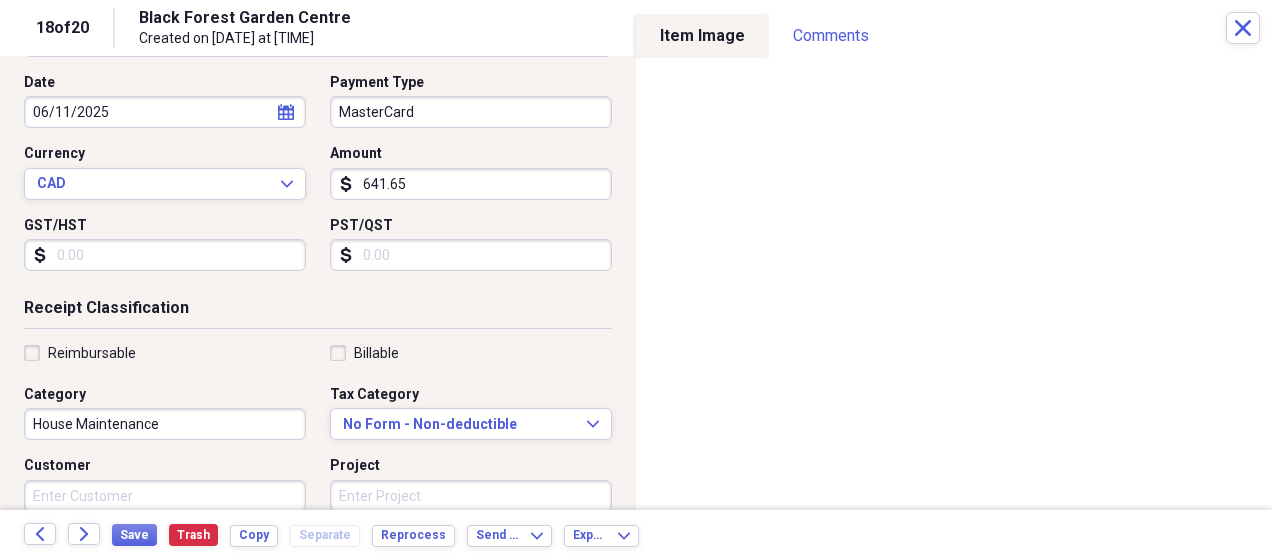 click on "House Maintenance" at bounding box center (165, 424) 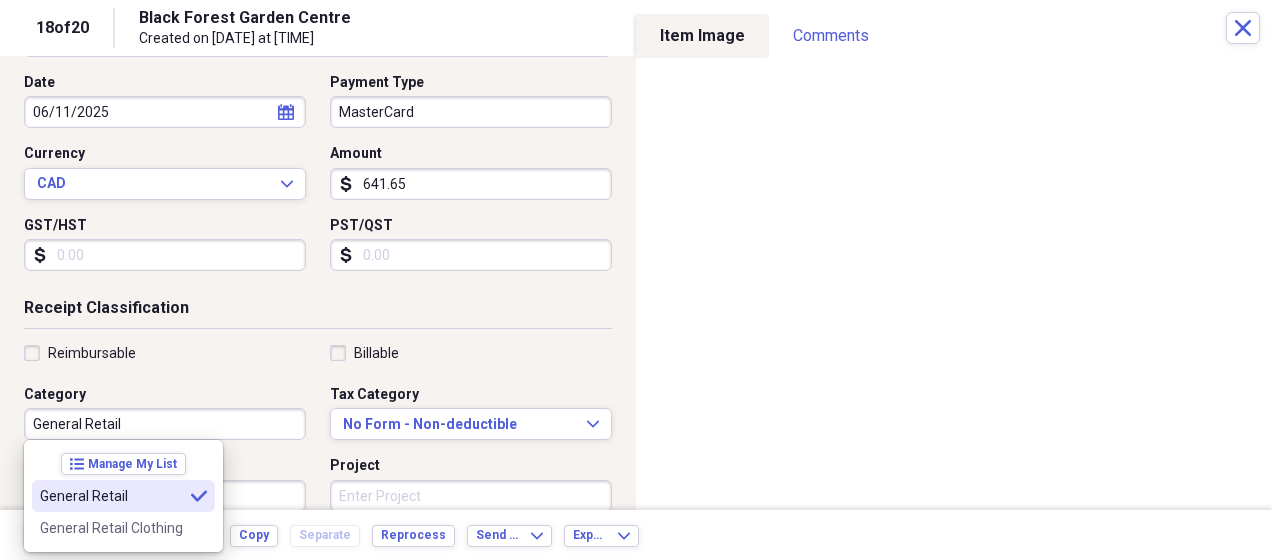 type on "General Retail" 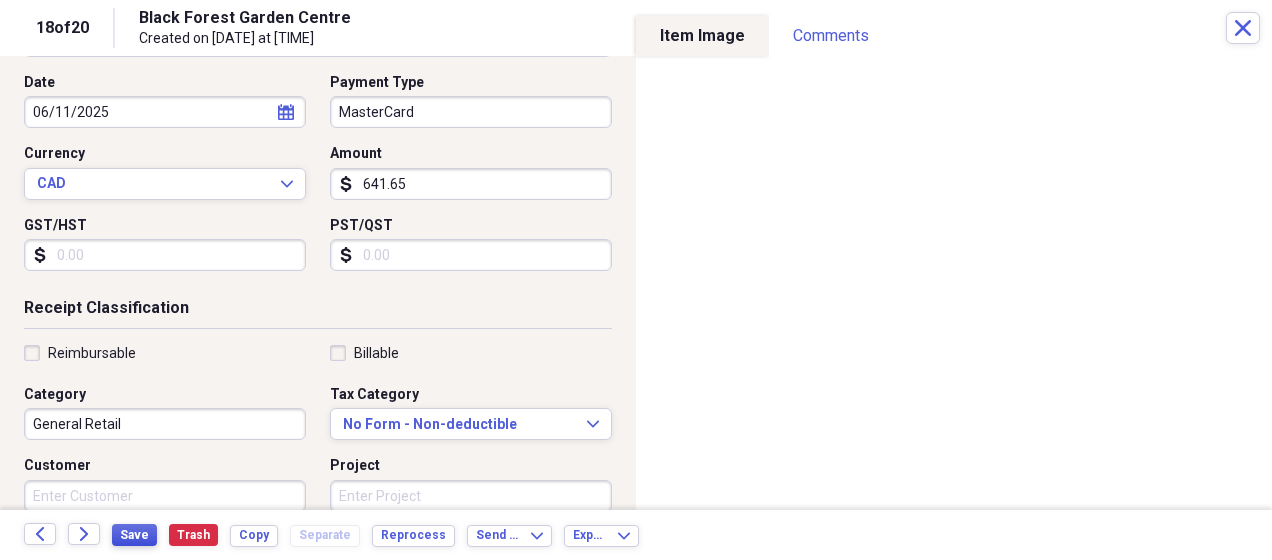 click on "Save" at bounding box center (134, 535) 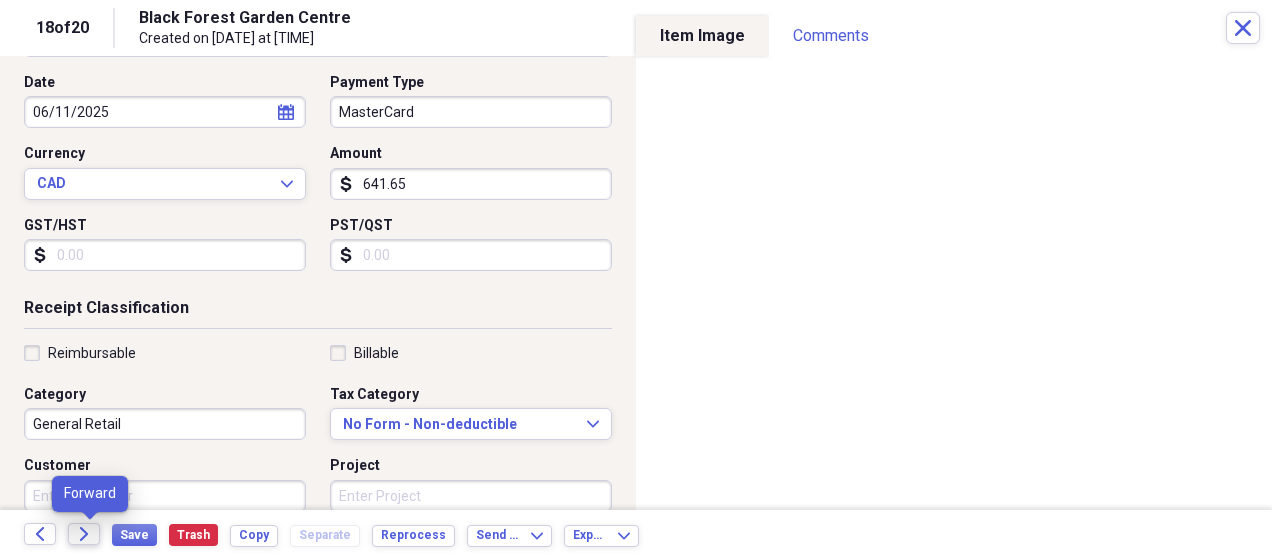 click on "Forward" 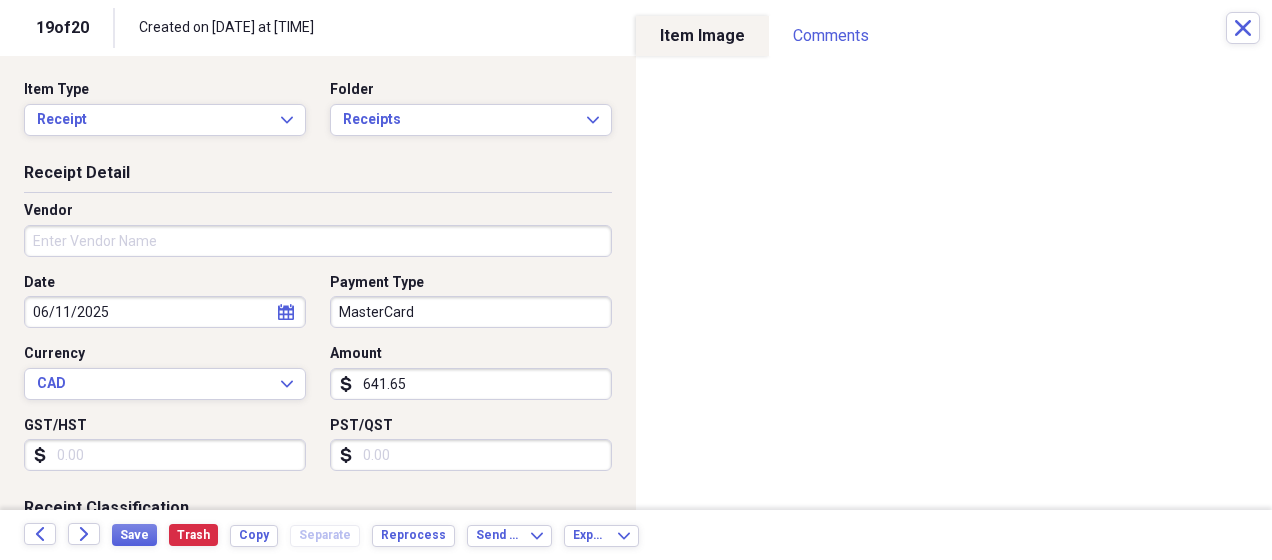 click on "Vendor" at bounding box center (318, 241) 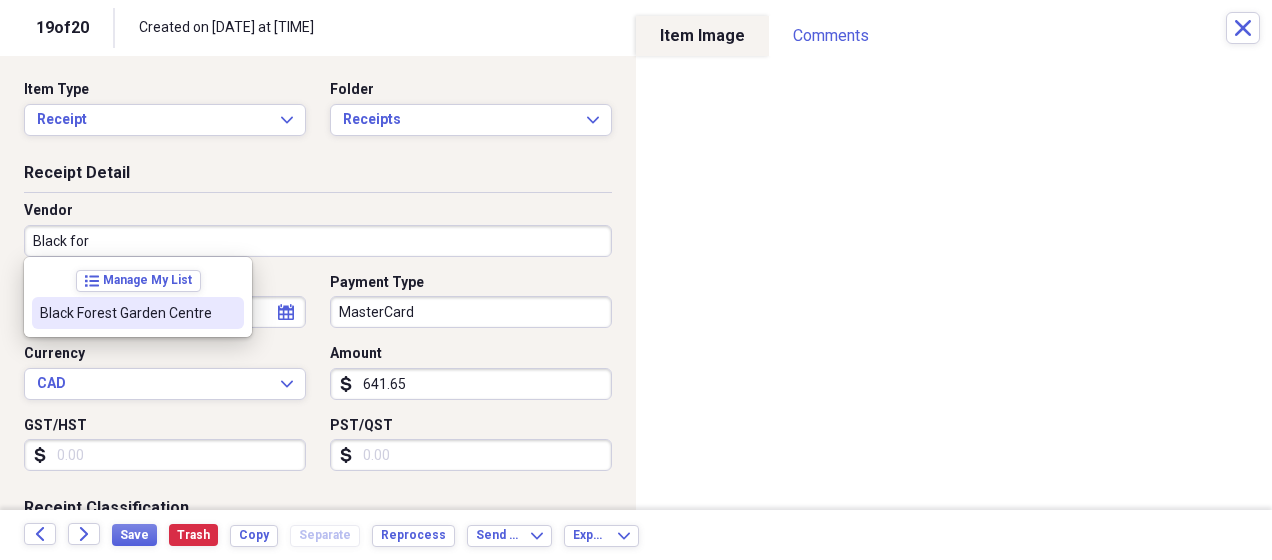 click on "Black Forest Garden Centre" at bounding box center [126, 313] 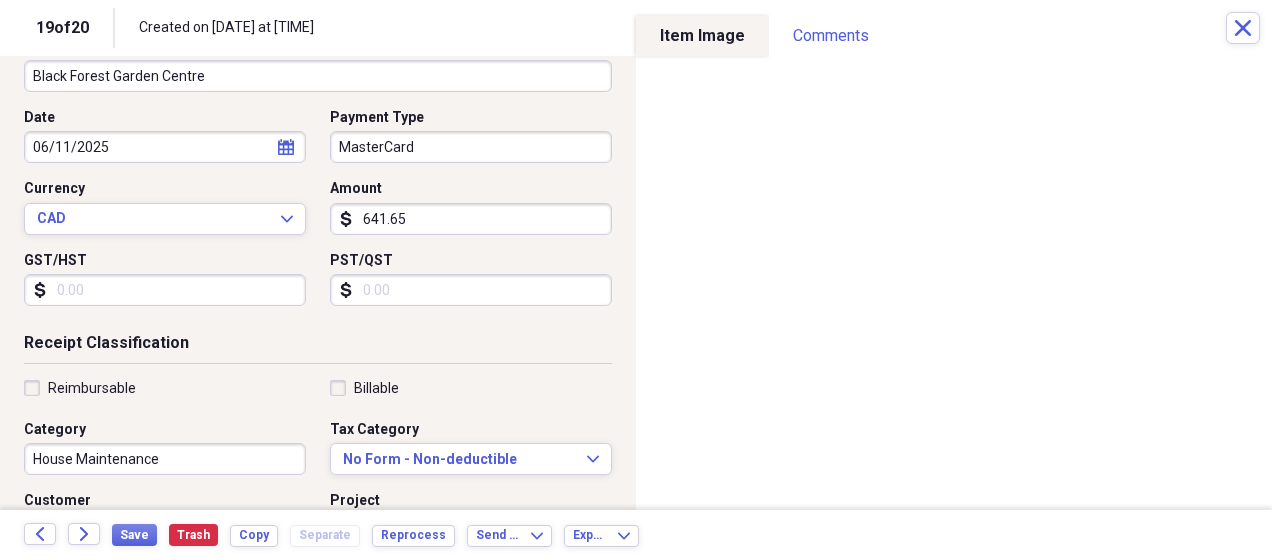 scroll, scrollTop: 166, scrollLeft: 0, axis: vertical 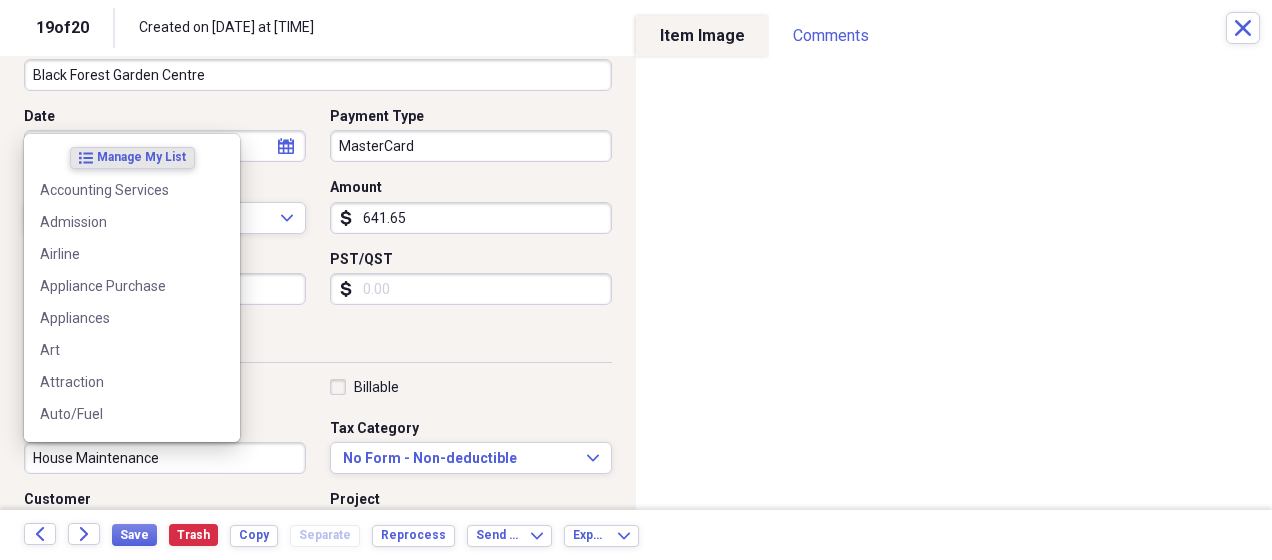 click on "House Maintenance" at bounding box center (165, 458) 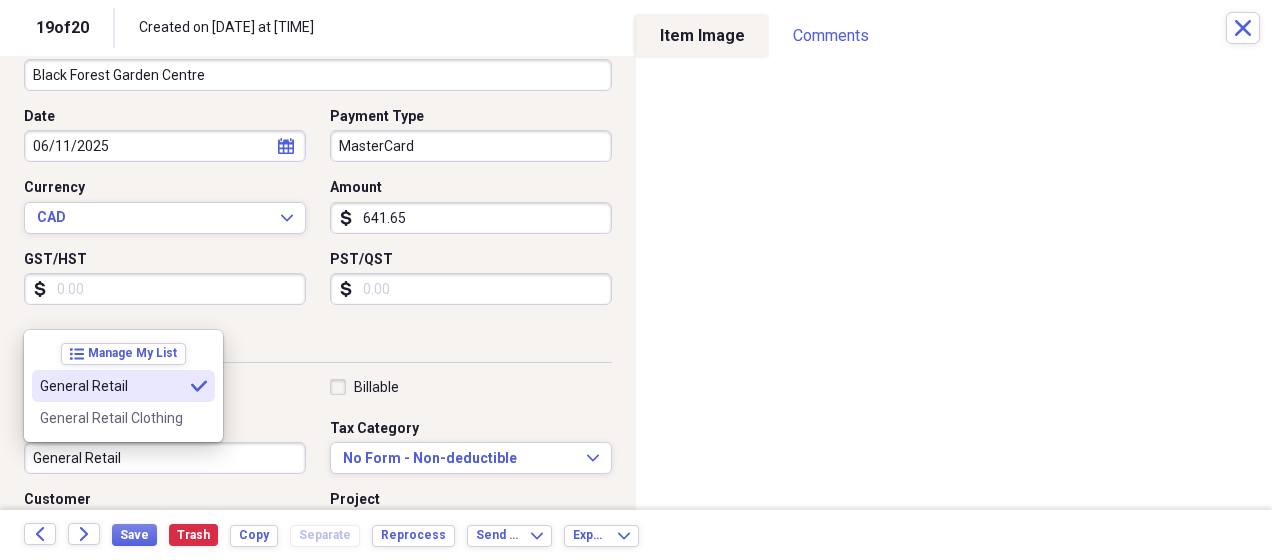 type on "General Retail" 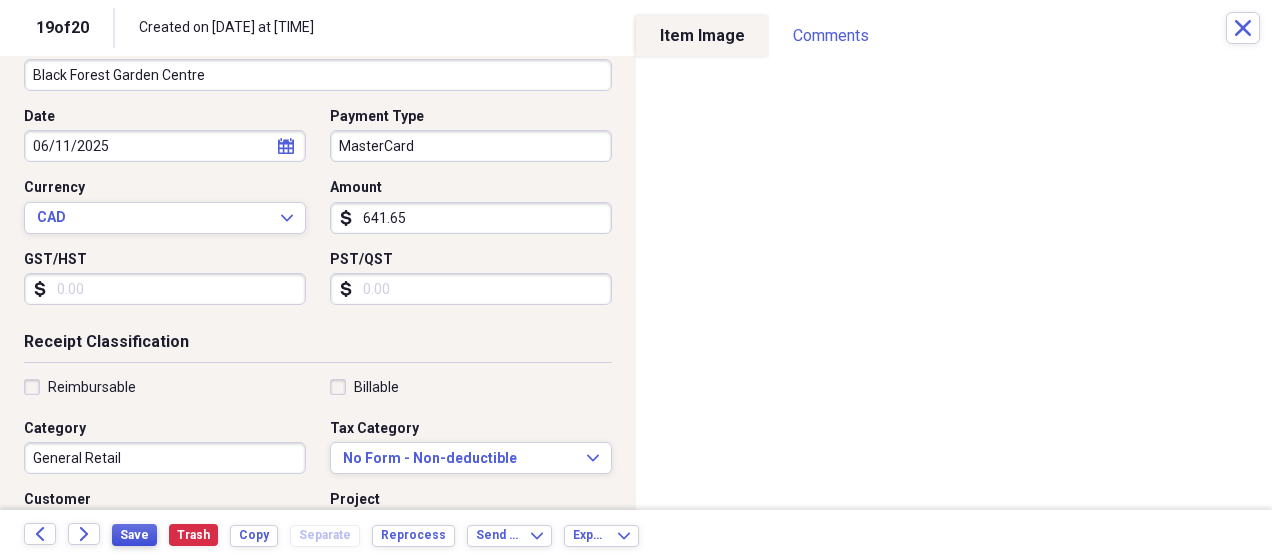 click on "Save" at bounding box center (134, 535) 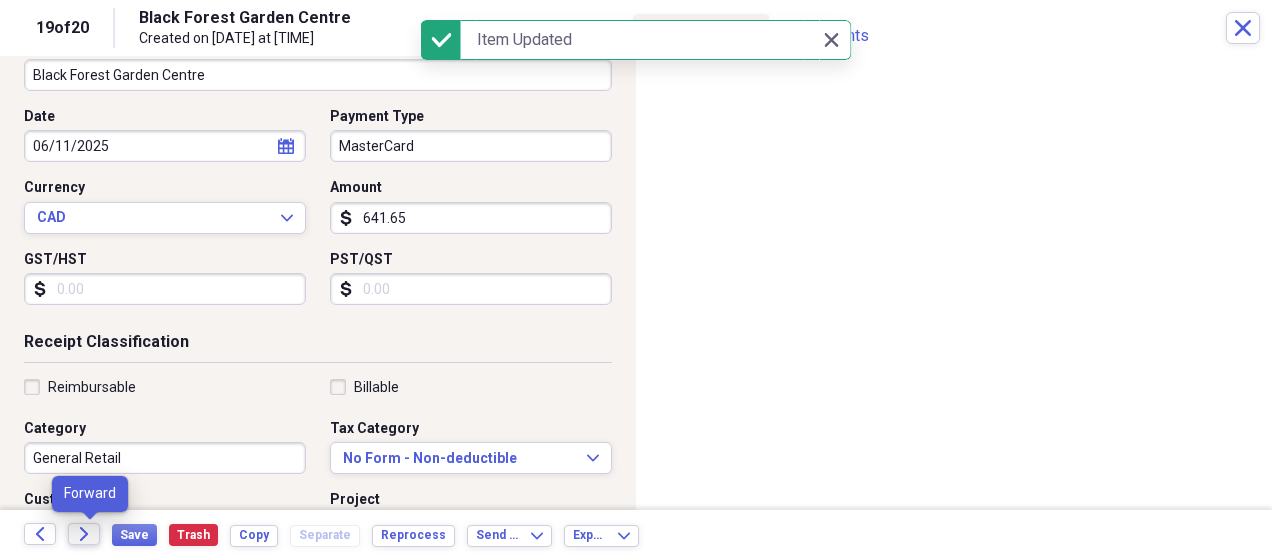 click on "Forward" 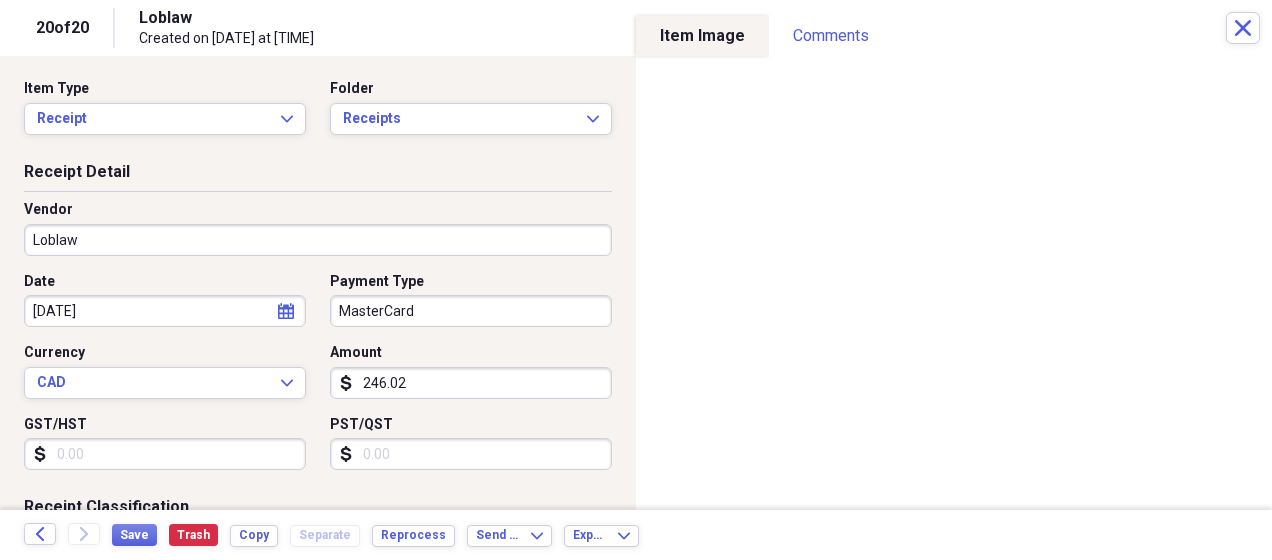 scroll, scrollTop: 0, scrollLeft: 0, axis: both 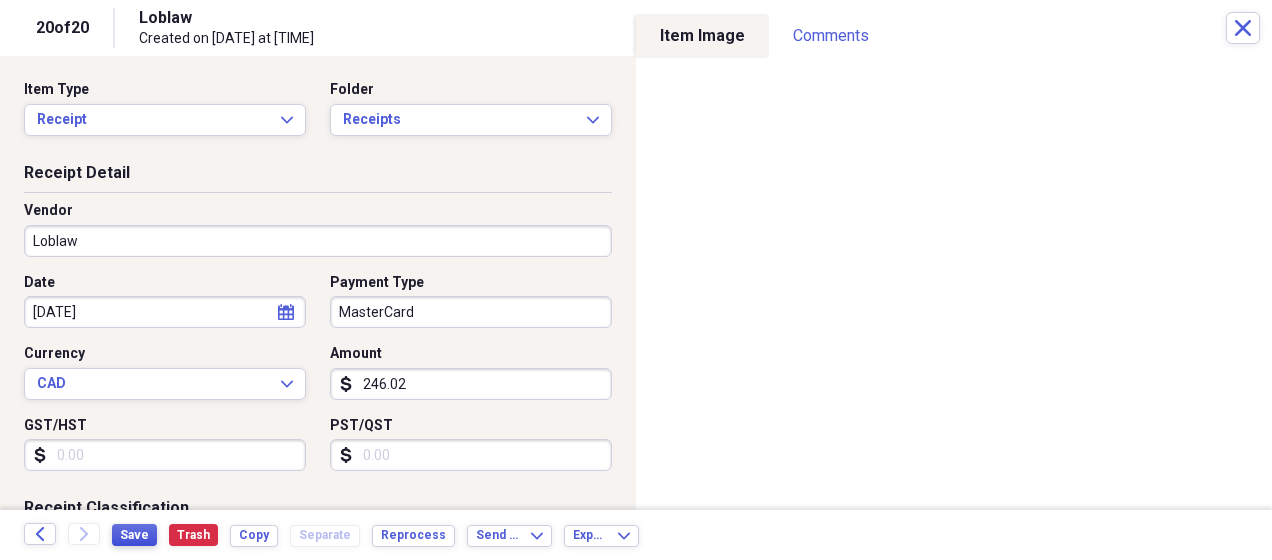 click on "Save" at bounding box center [134, 535] 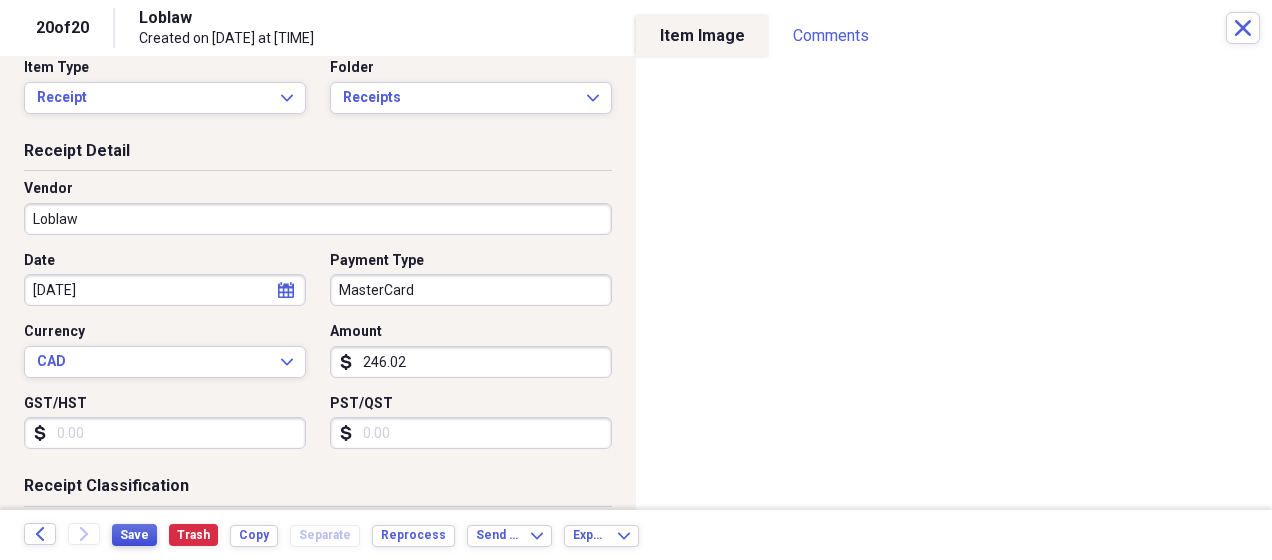 scroll, scrollTop: 0, scrollLeft: 0, axis: both 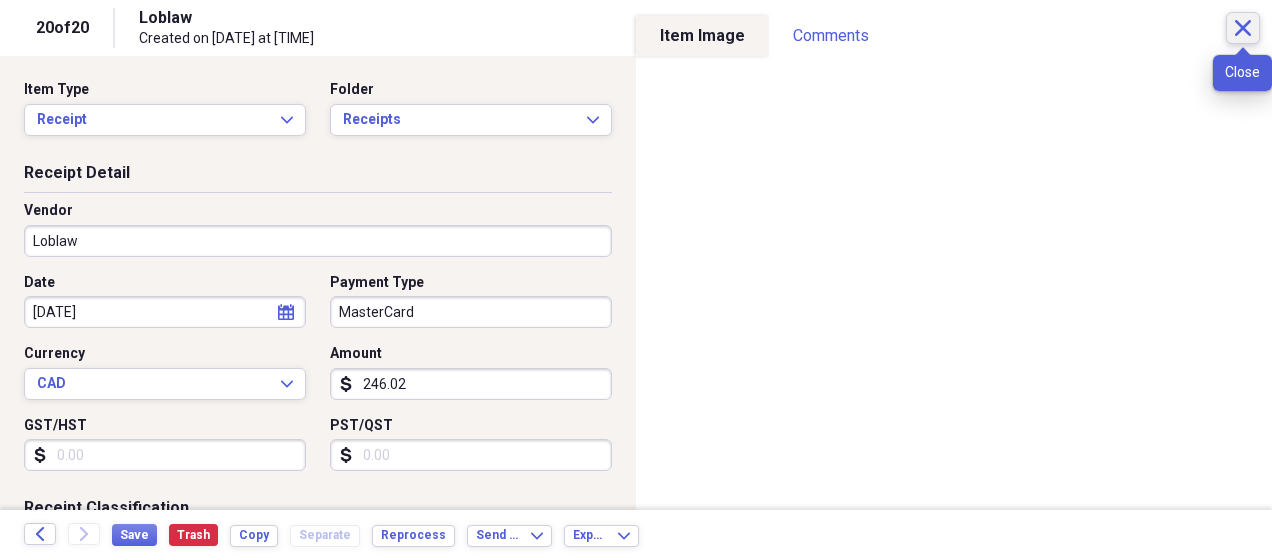 click on "Close" 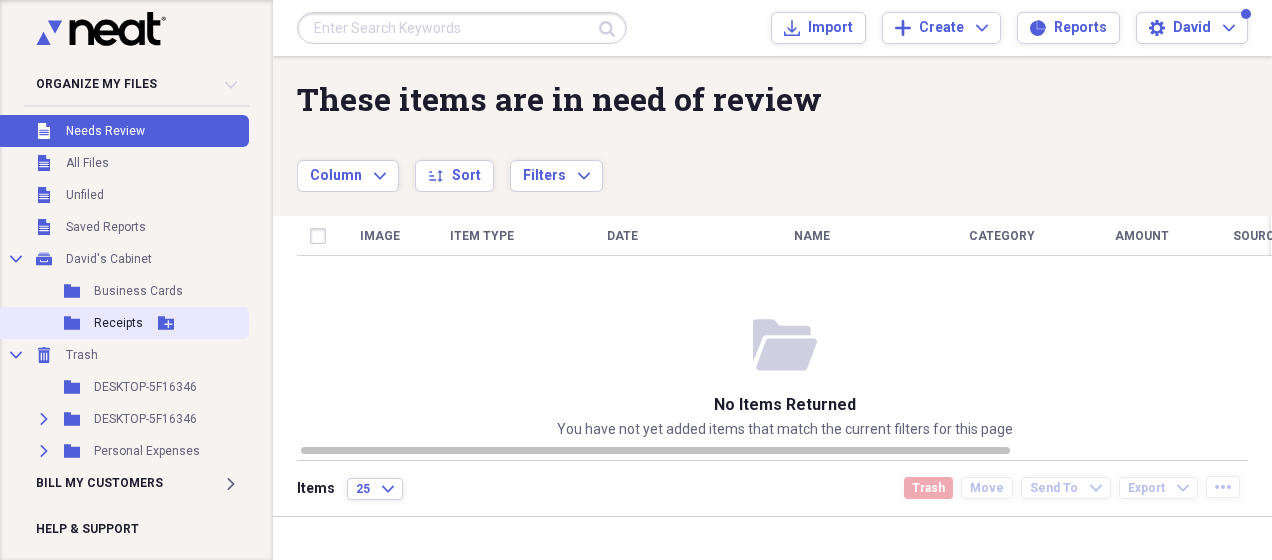 click on "Receipts" at bounding box center [118, 323] 